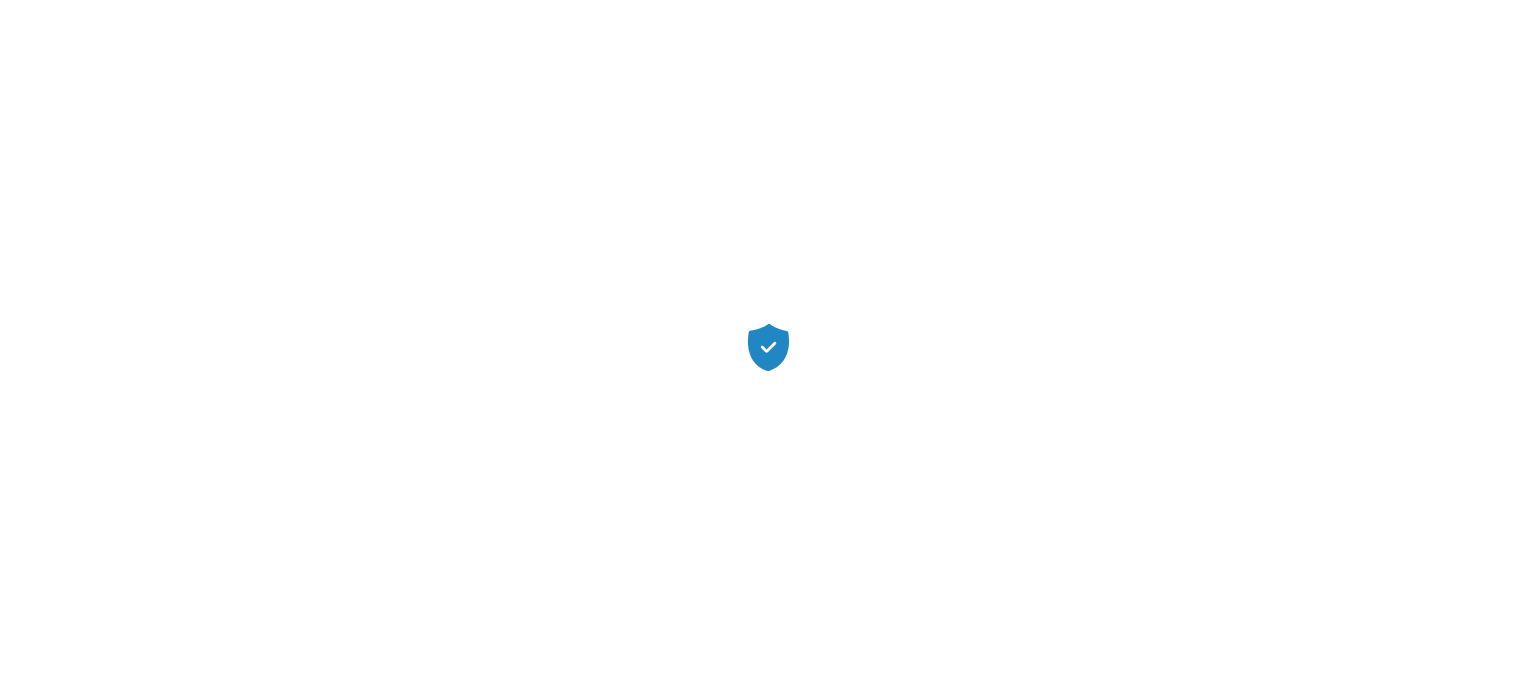 scroll, scrollTop: 0, scrollLeft: 0, axis: both 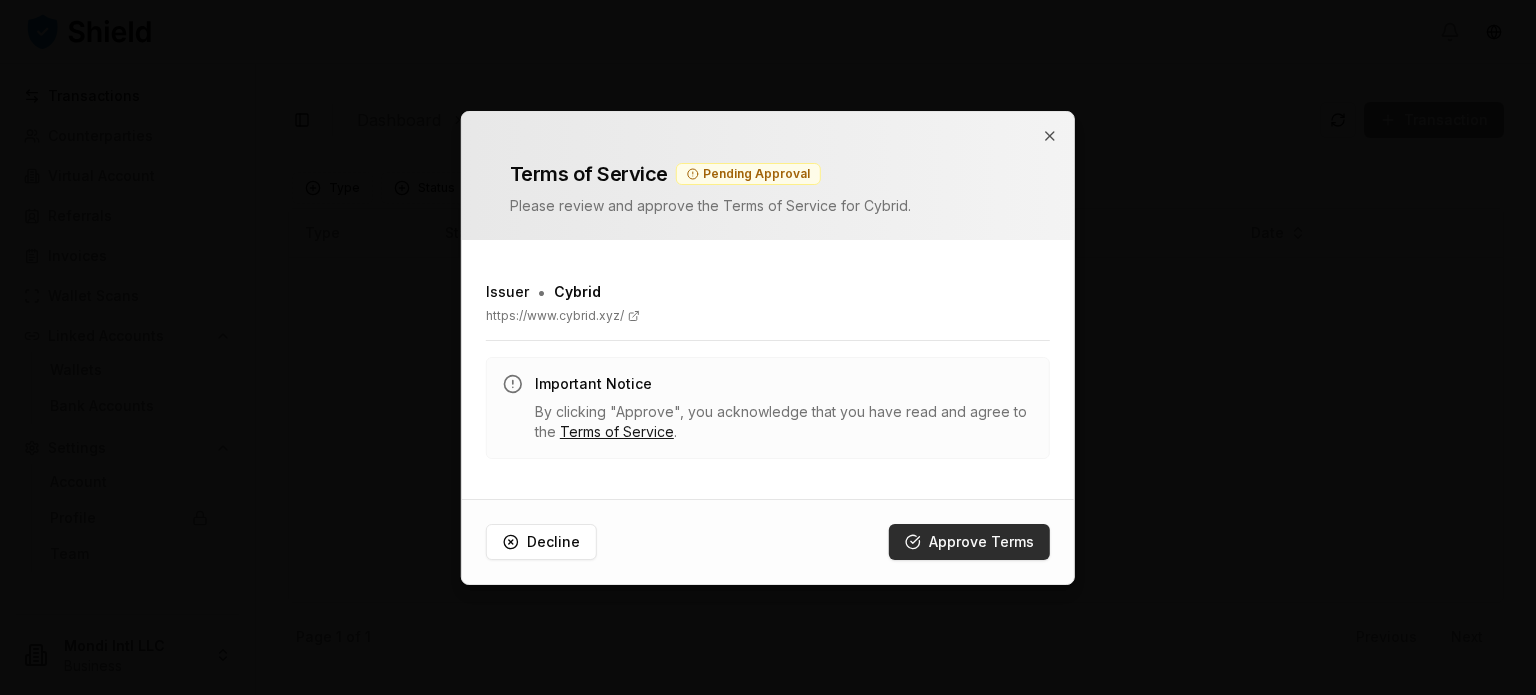 click on "Approve Terms" at bounding box center (969, 542) 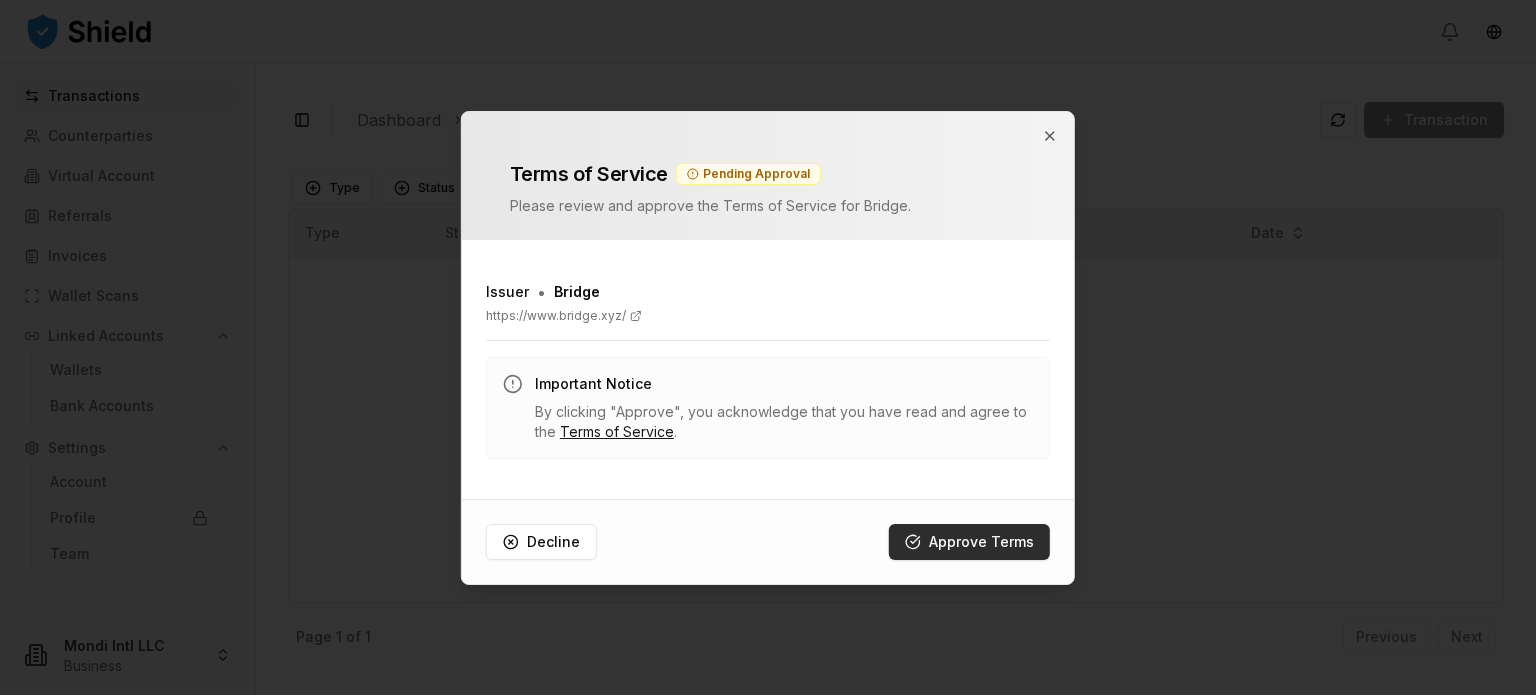 click on "Approve Terms" at bounding box center (969, 542) 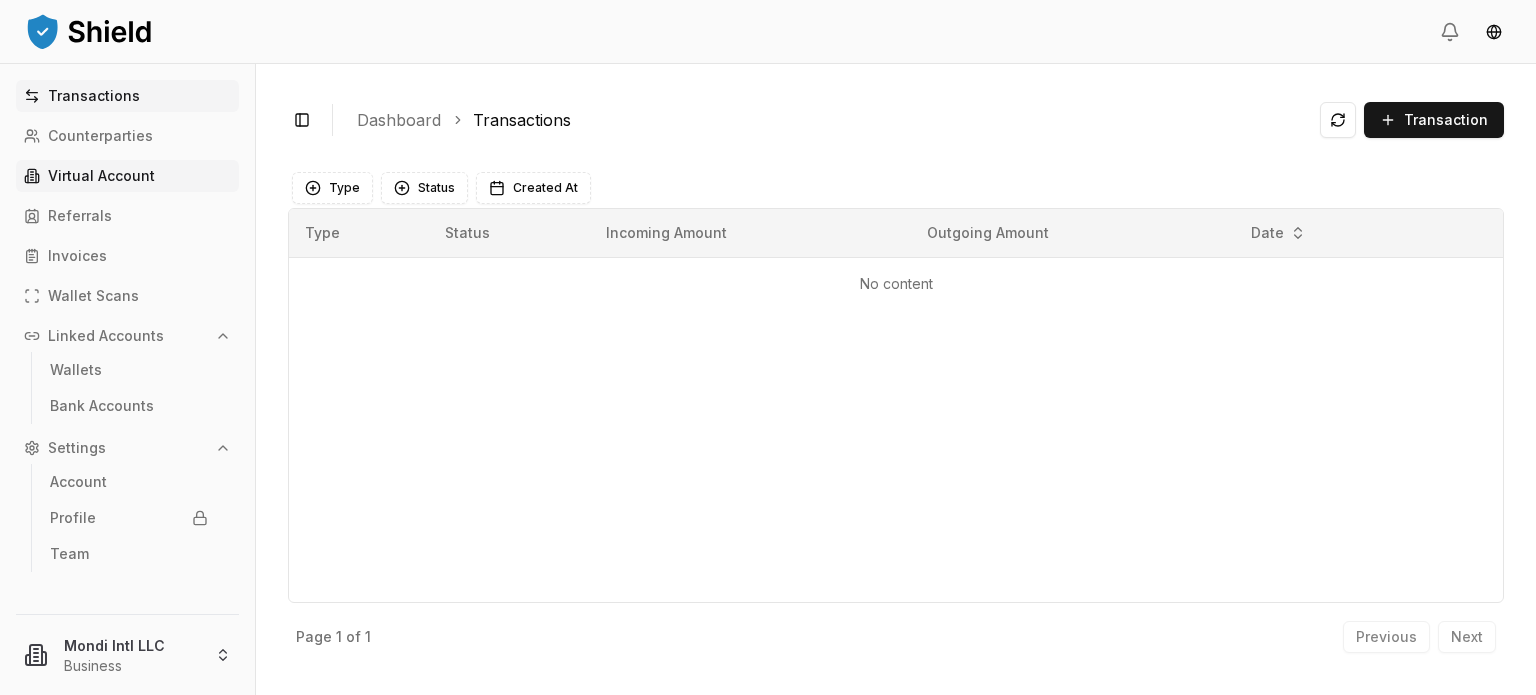 click on "Virtual Account" at bounding box center (101, 176) 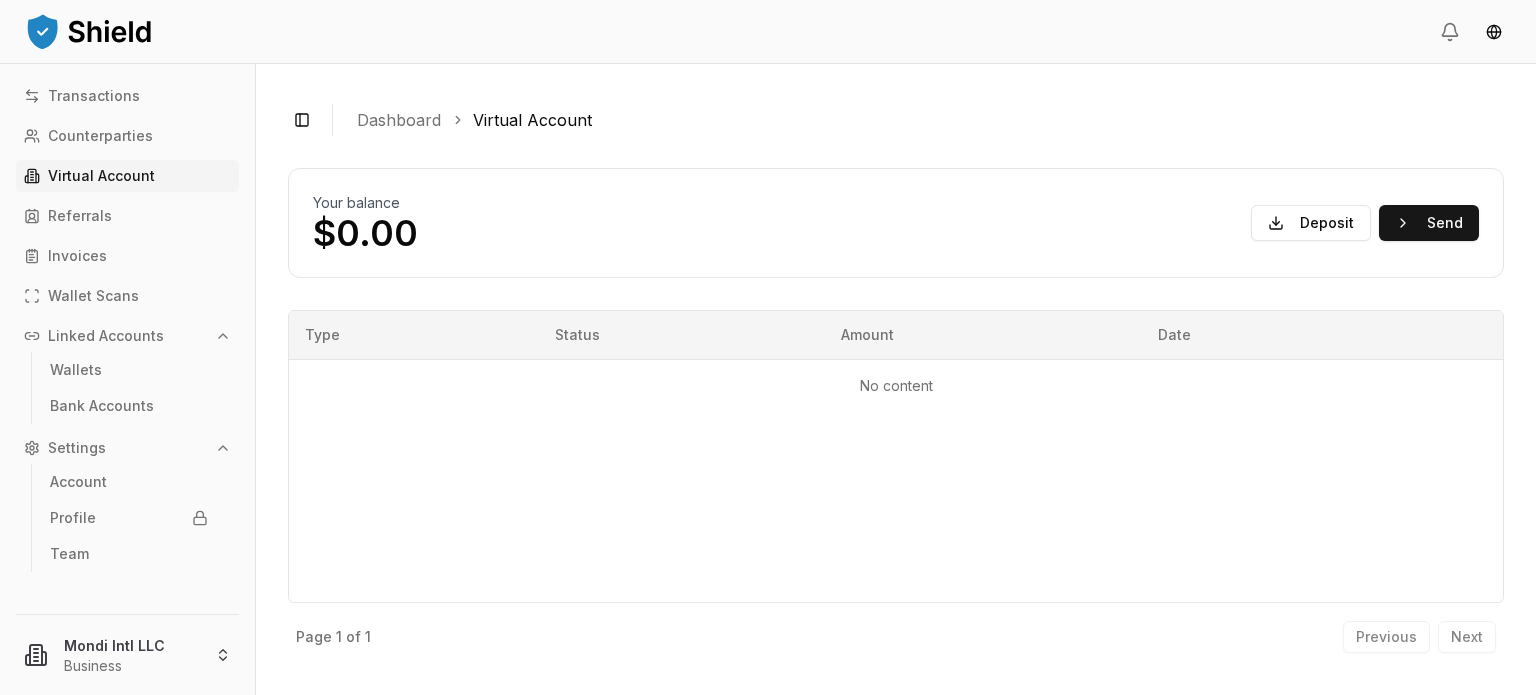 click on "Your balance $0.00 Deposit Send" at bounding box center [896, 223] 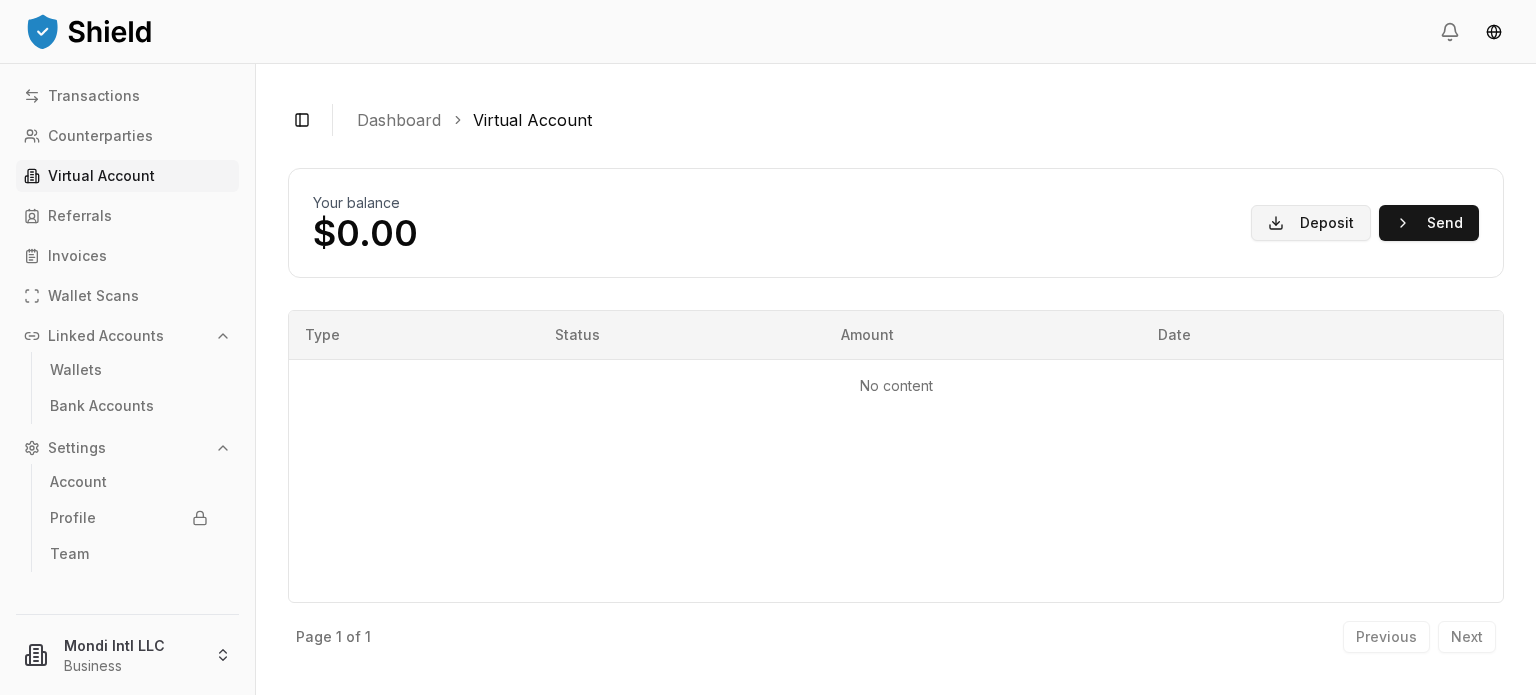 click on "Deposit" at bounding box center [1311, 223] 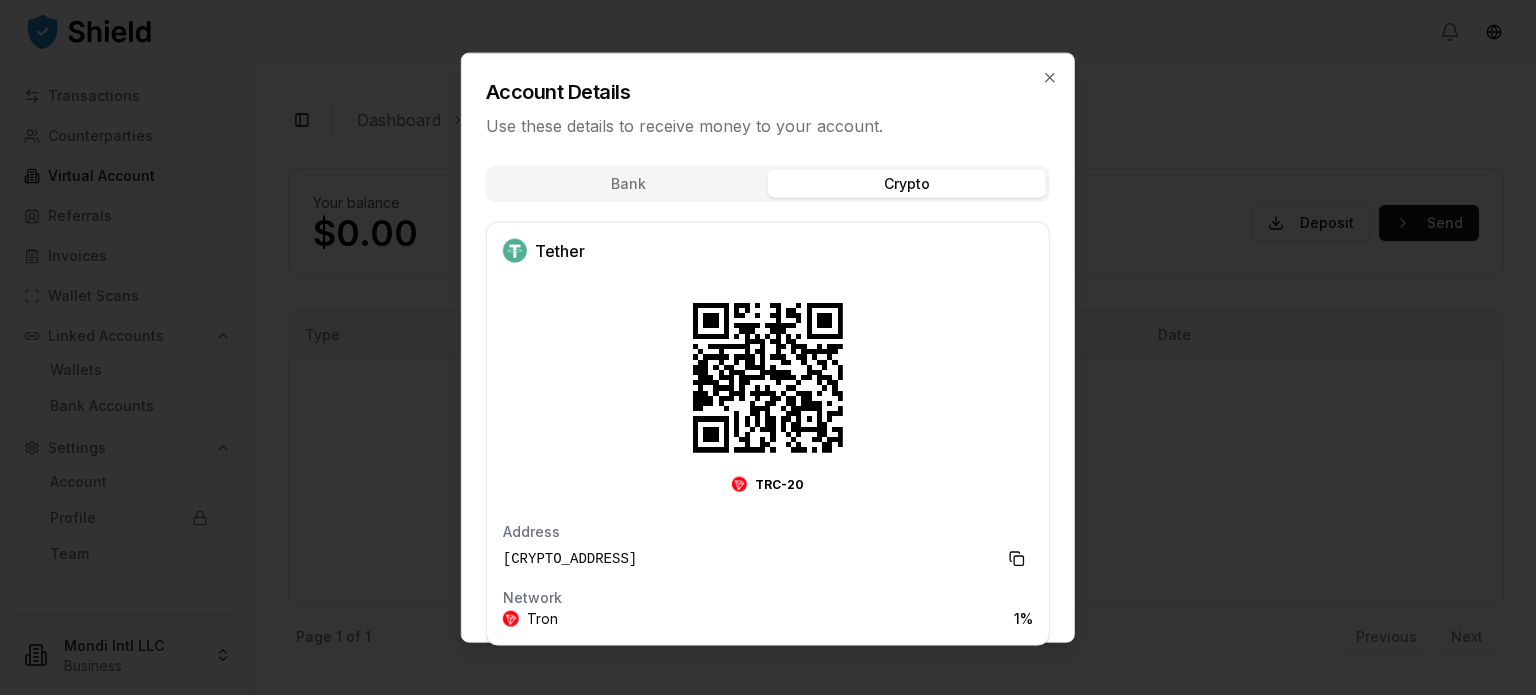 click on "Bank Crypto Tether TRC-20 Address [CRYPTO_ADDRESS] Network Tron 1 %" at bounding box center [768, 411] 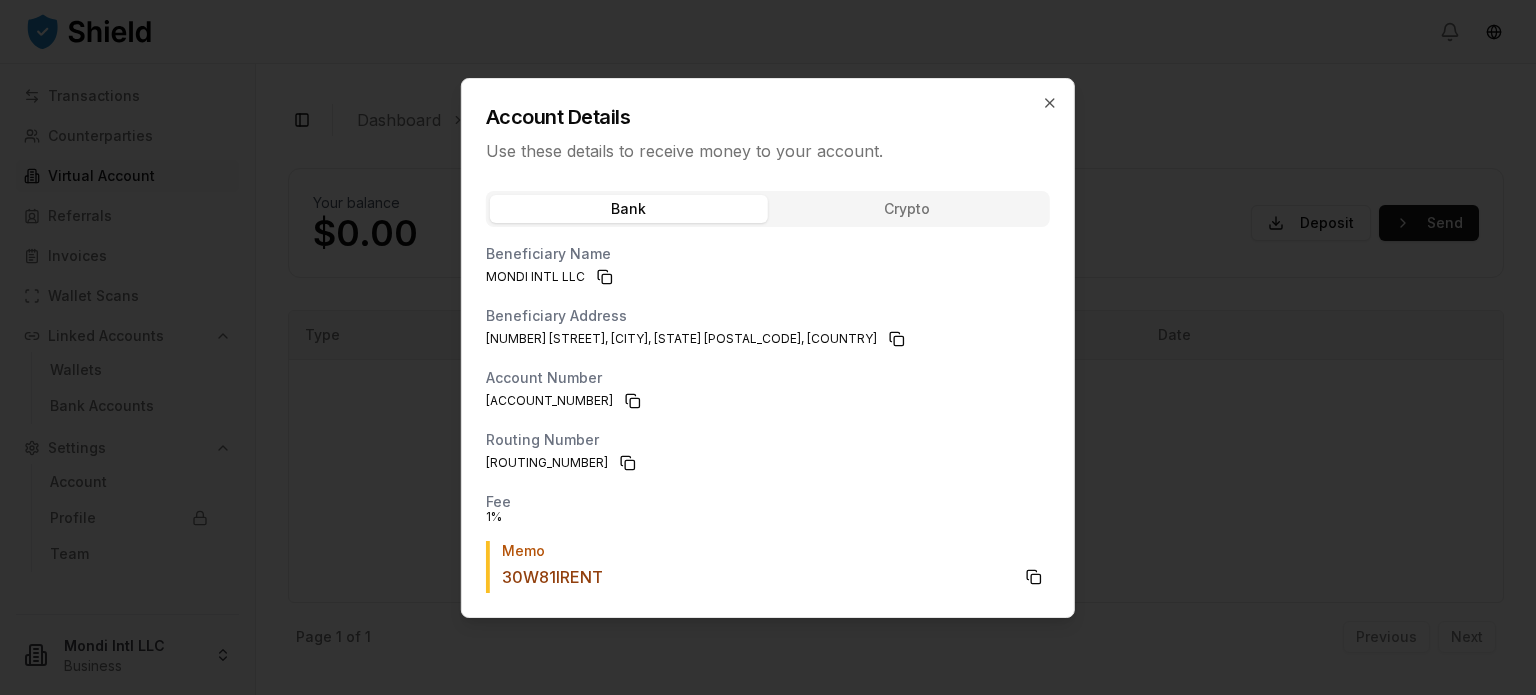 click on "Bank Crypto Beneficiary Name MONDI INTL LLC Beneficiary Address [NUMBER] [STREET], [CITY], [STATE] [POSTAL_CODE], [COUNTRY] Account Number [ACCOUNT_NUMBER] Routing Number [ROUTING_NUMBER] Fee 1 % Memo 30W81IRENT" at bounding box center (768, 398) 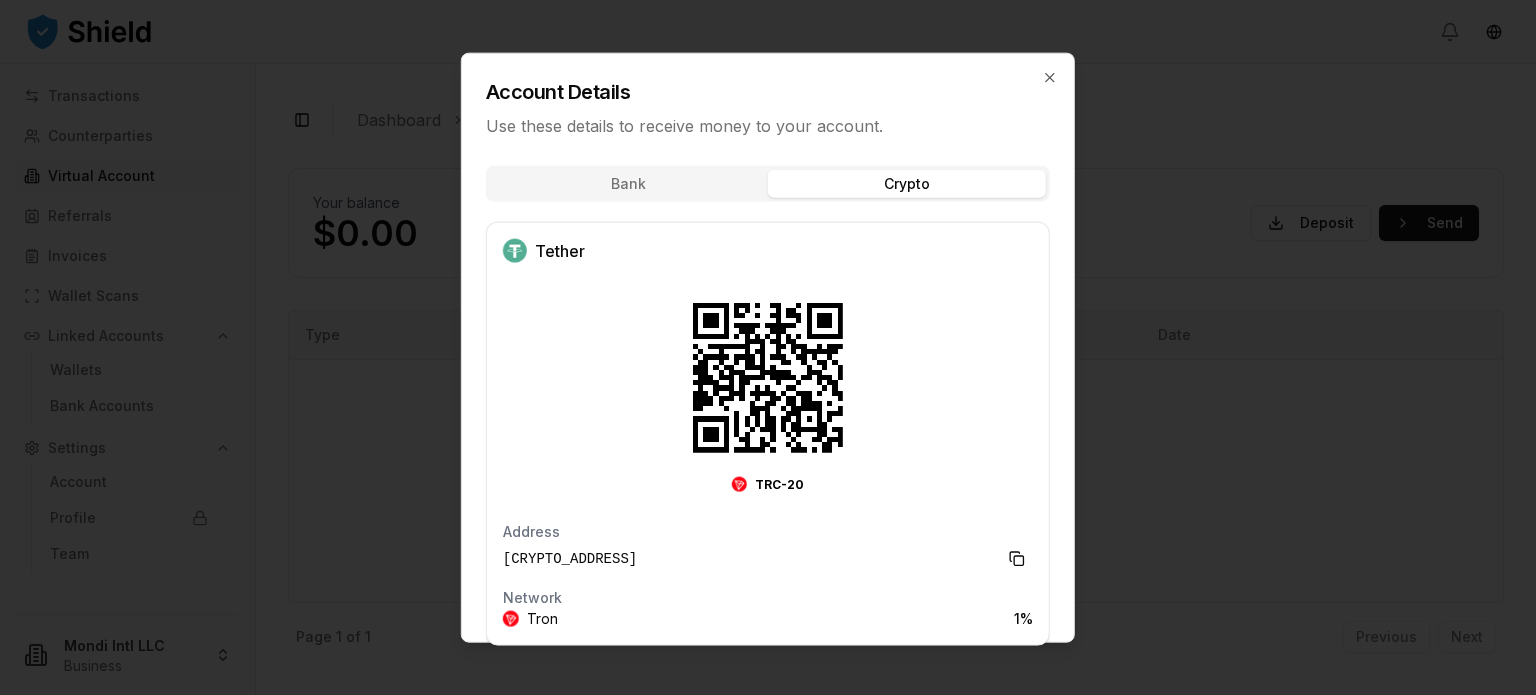 click on "Bank Crypto Tether TRC-20 Address [CRYPTO_ADDRESS] Network Tron 1 %" at bounding box center (768, 411) 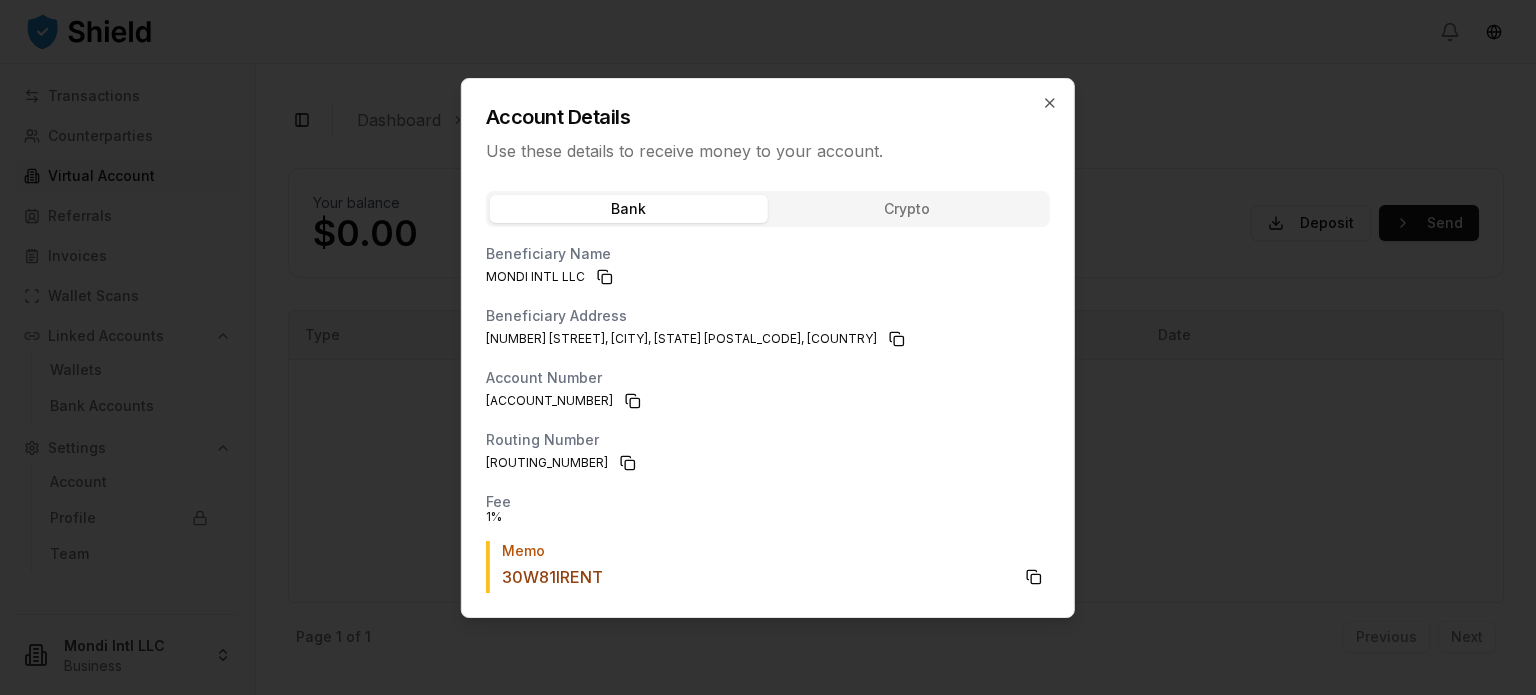 click on "Bank Crypto Beneficiary Name MONDI INTL LLC Beneficiary Address [NUMBER] [STREET], [CITY], [STATE] [POSTAL_CODE], [COUNTRY] Account Number [ACCOUNT_NUMBER] Routing Number [ROUTING_NUMBER] Fee 1 % Memo 30W81IRENT" at bounding box center (768, 398) 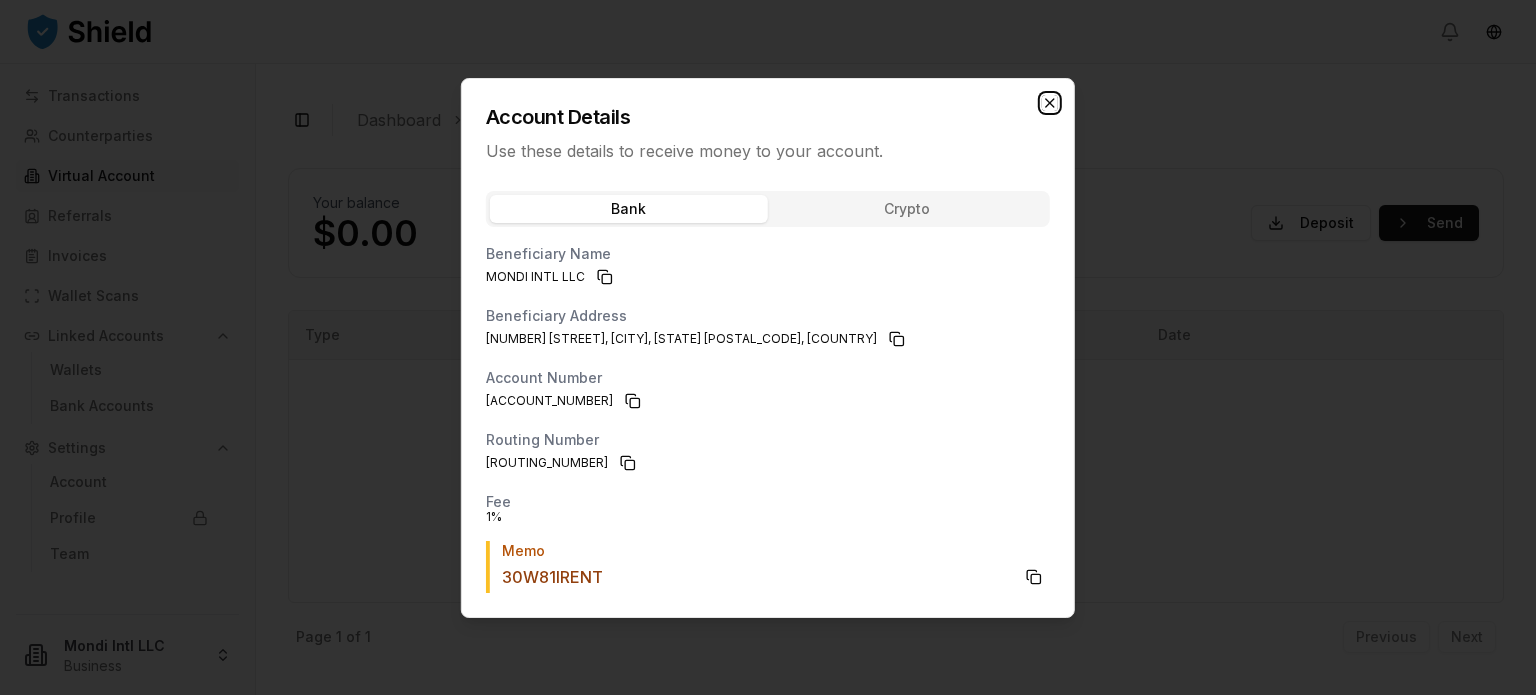 click 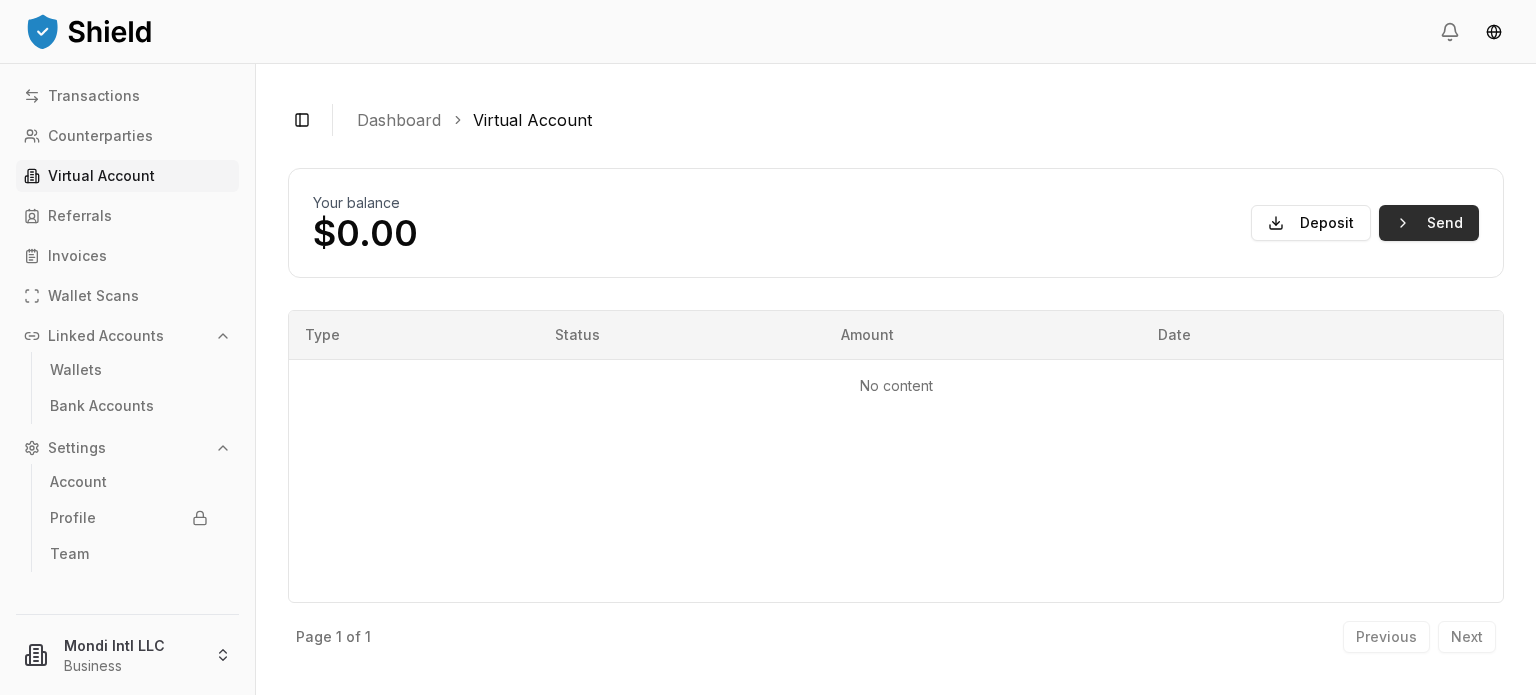 click on "Send" at bounding box center (1429, 223) 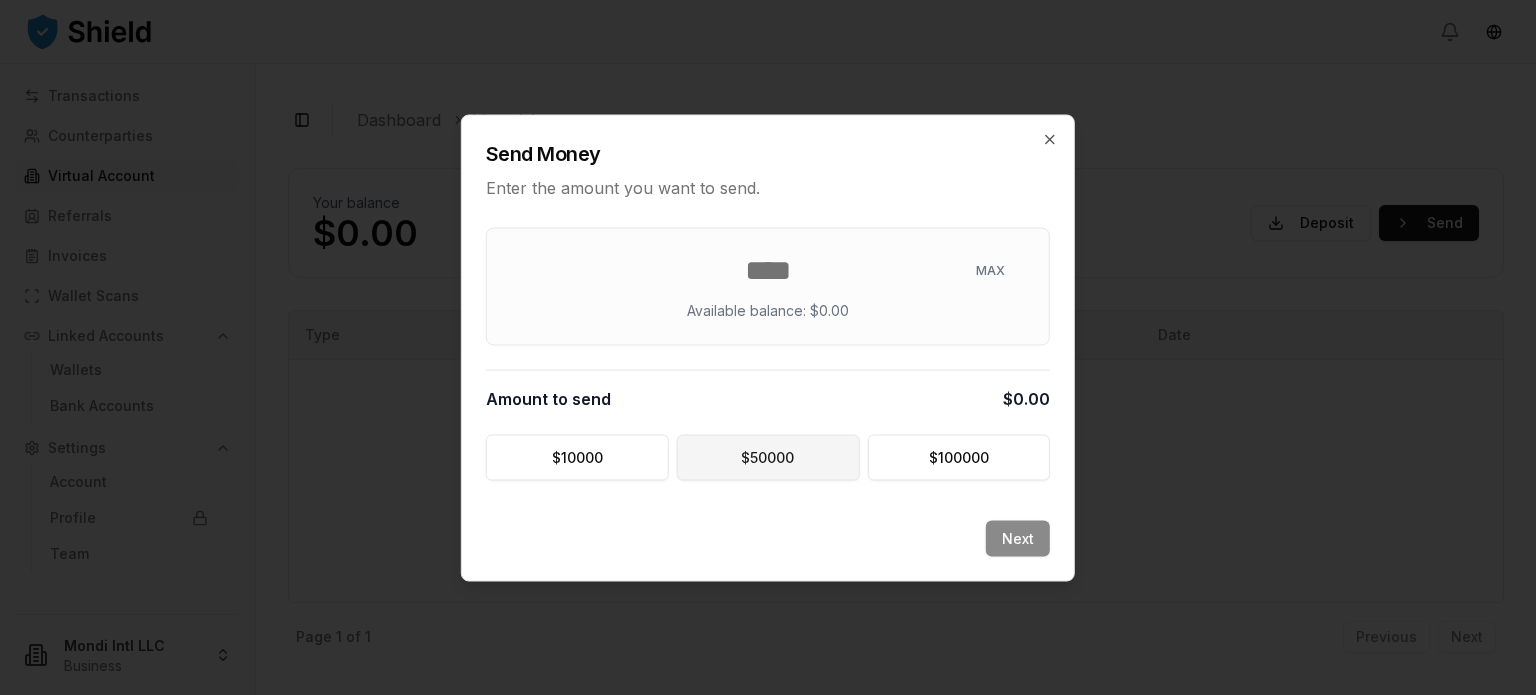 click on "$ 50000" at bounding box center [768, 457] 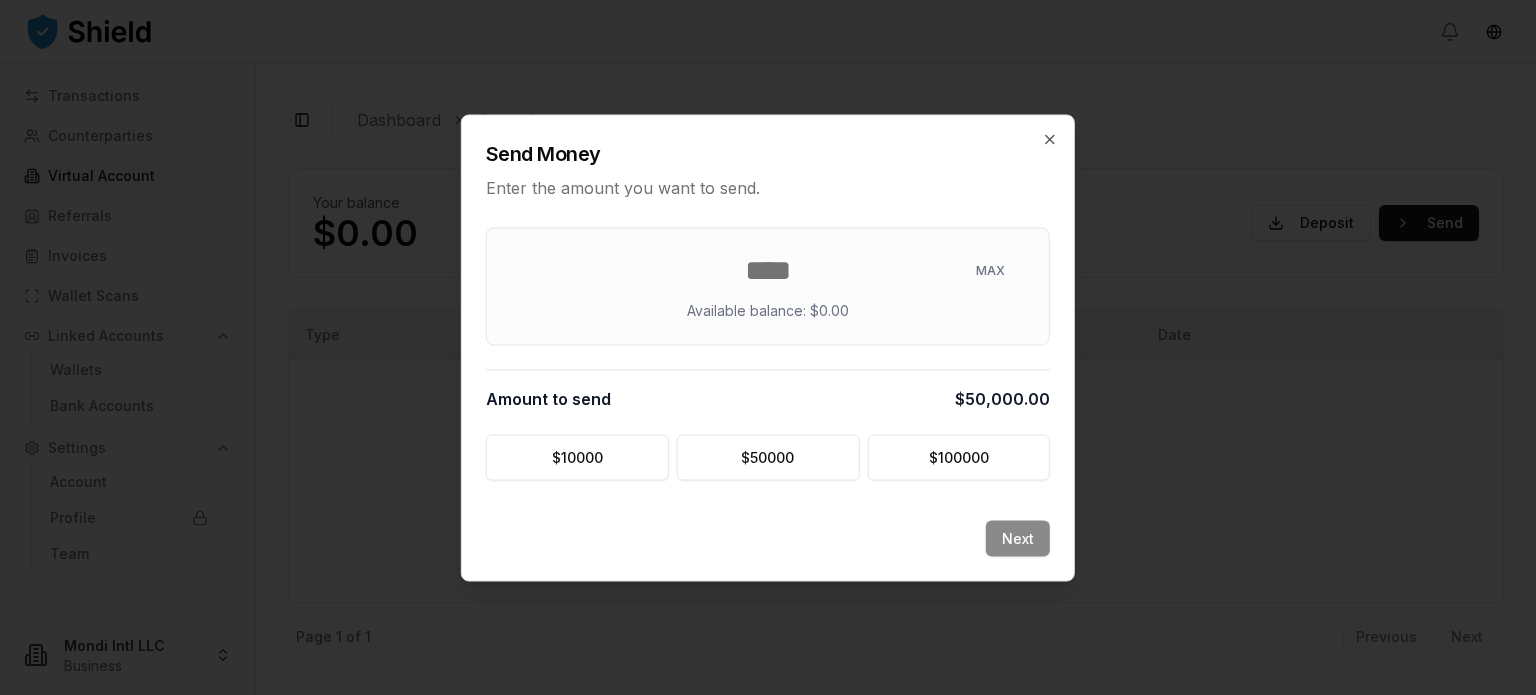 click on "Next" at bounding box center (768, 550) 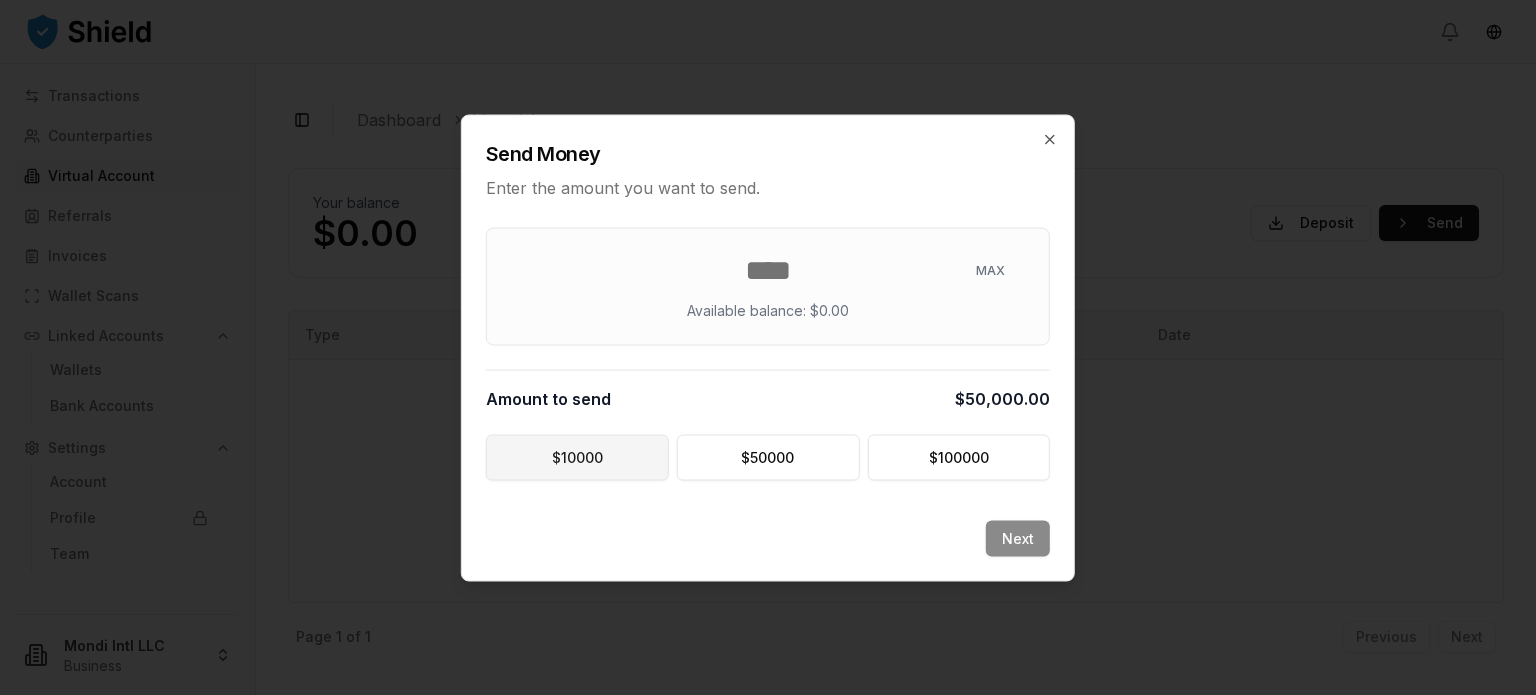 click on "$ 10000" at bounding box center [577, 457] 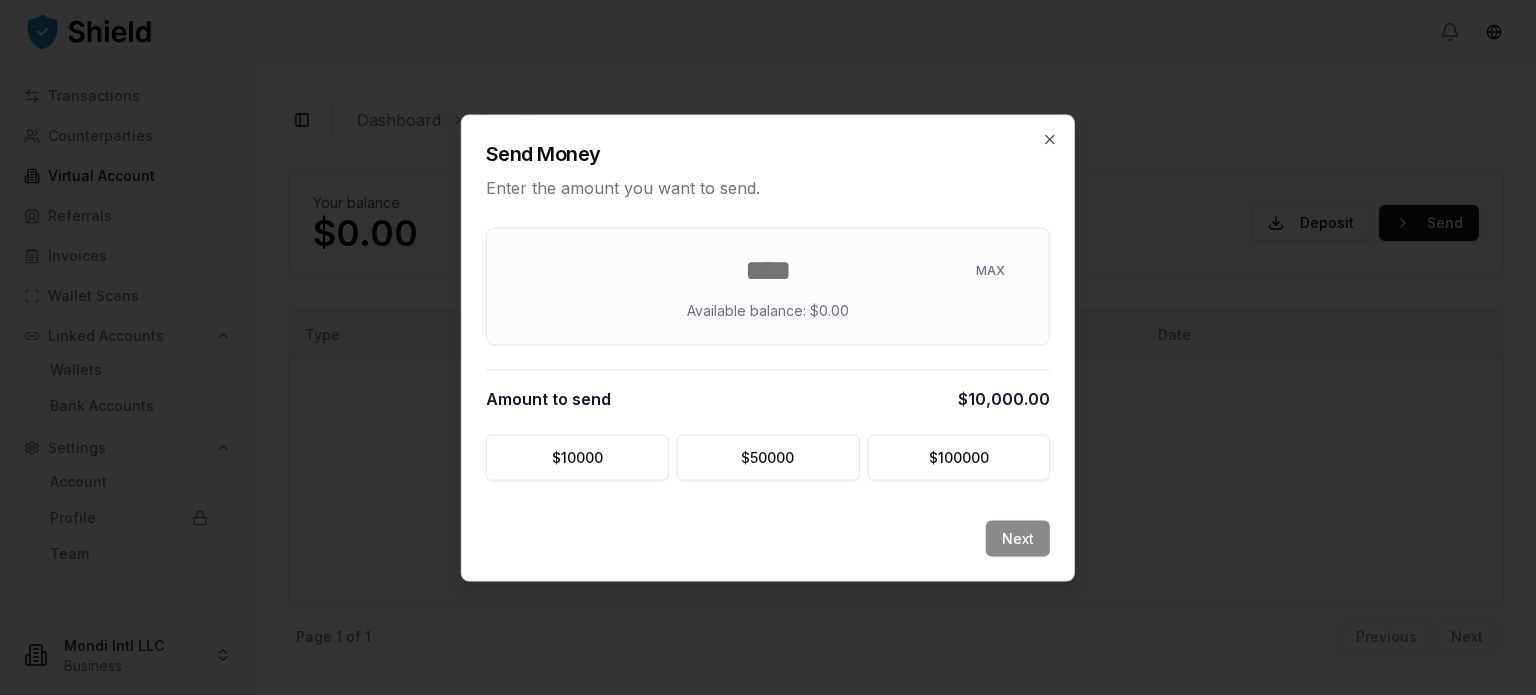 click on "Next" at bounding box center (768, 550) 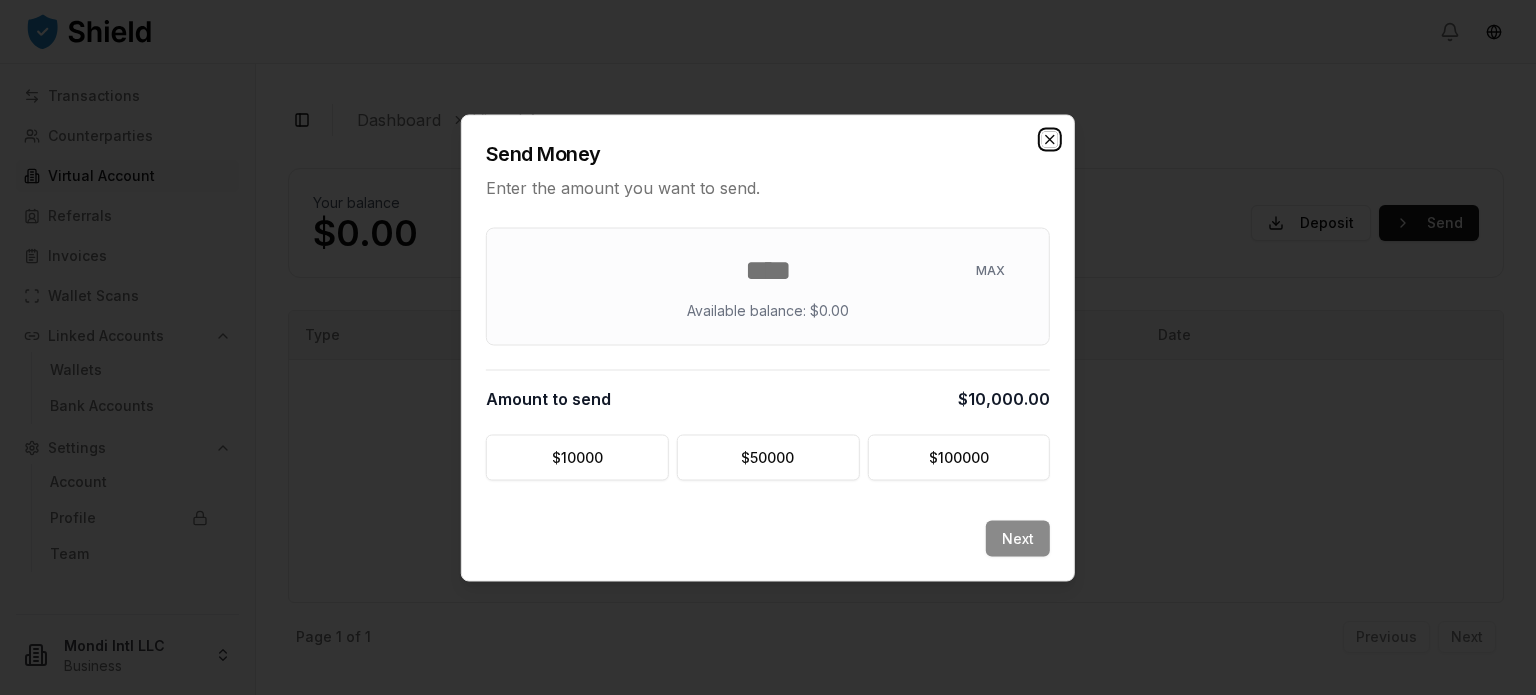 click 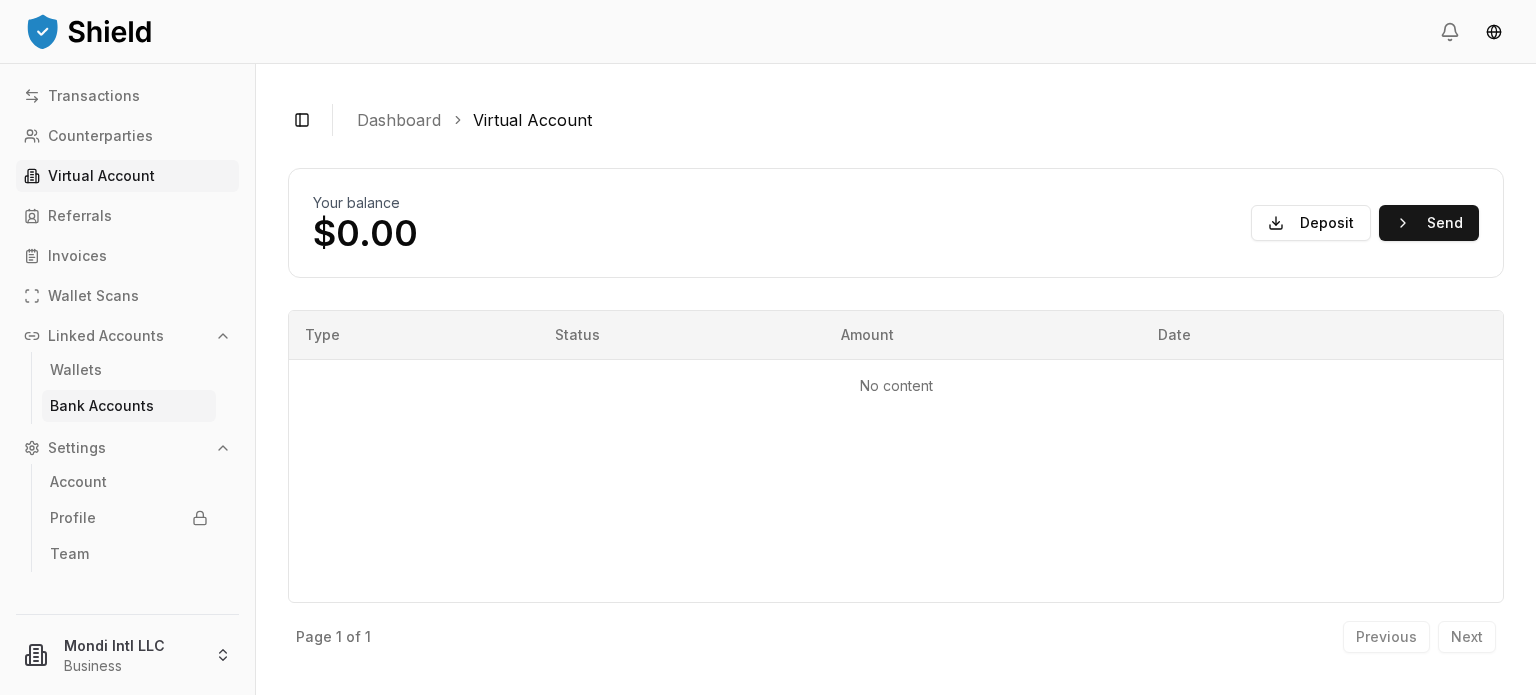 click on "Bank Accounts" at bounding box center (102, 406) 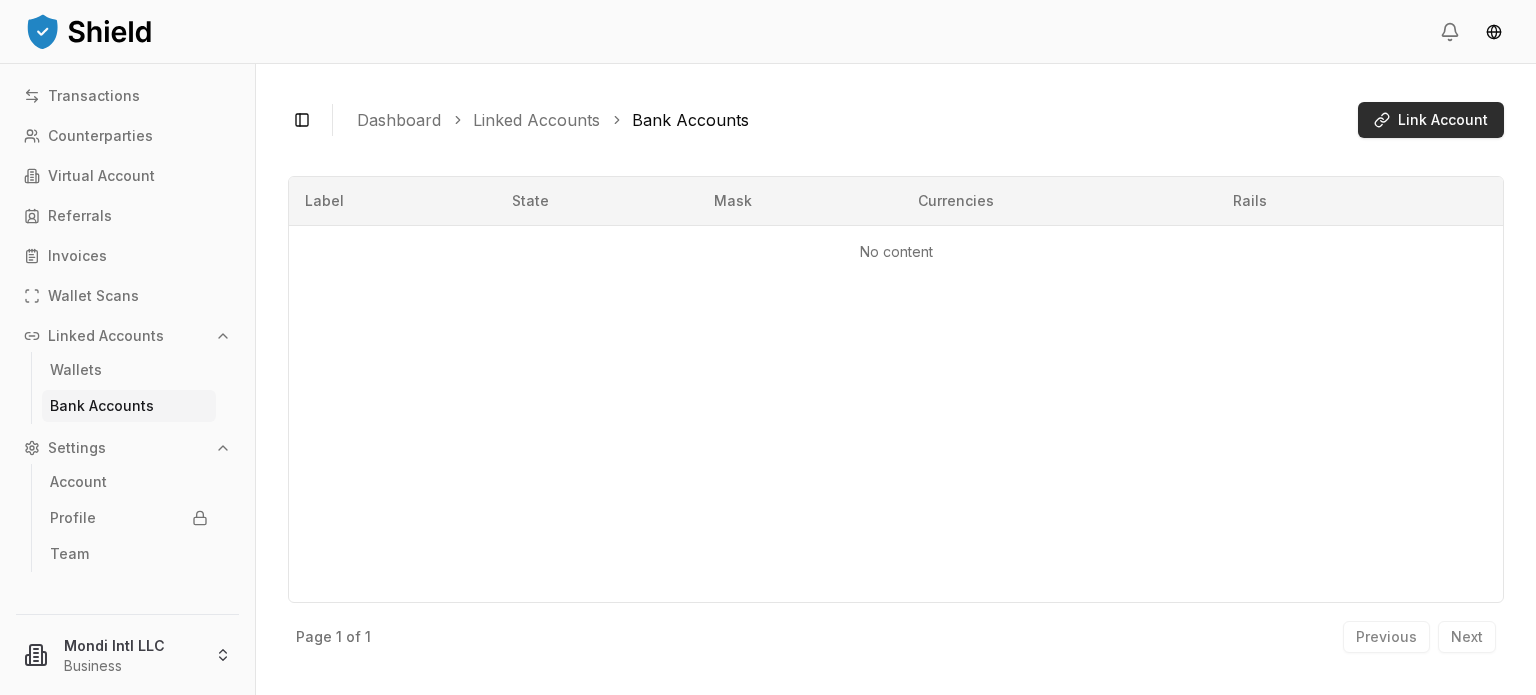 click on "Link Account" at bounding box center (1443, 120) 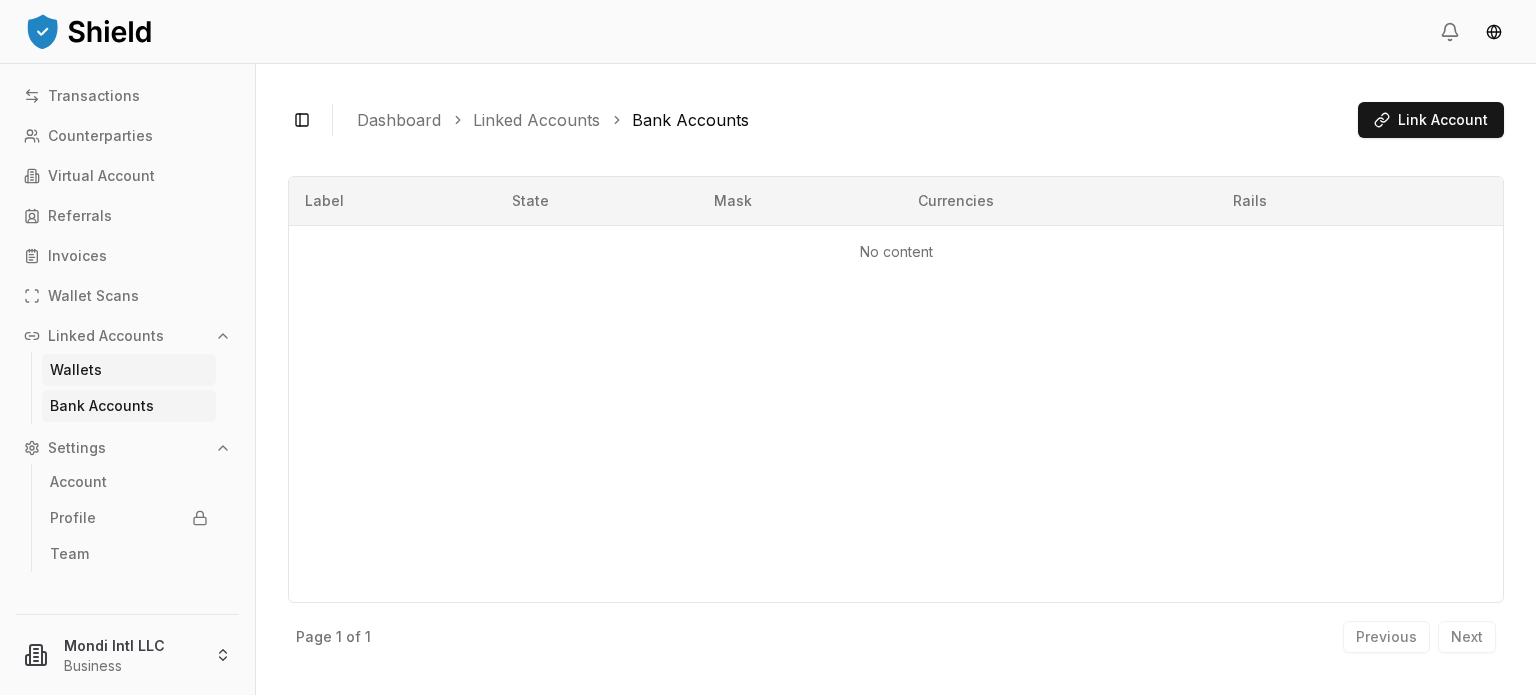 click on "Wallets" at bounding box center (129, 370) 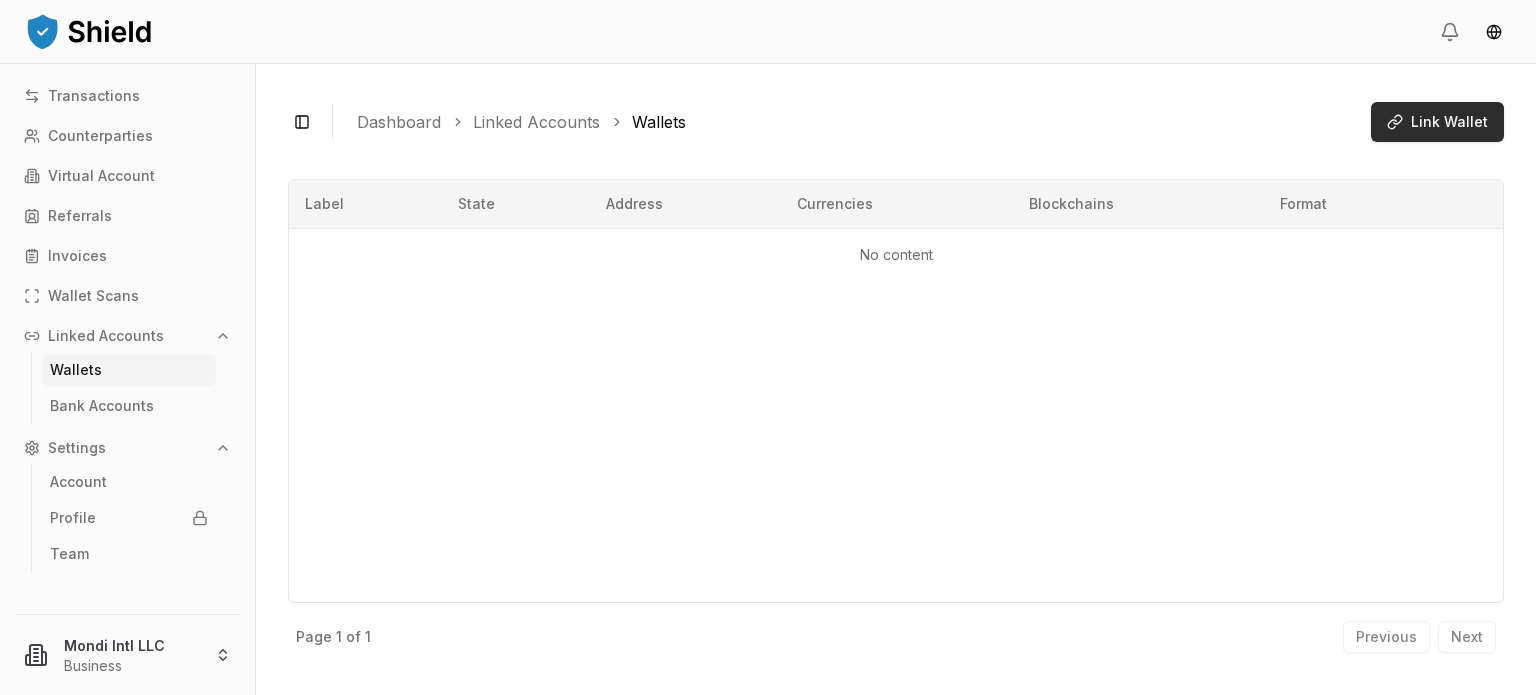 click on "Link Wallet" at bounding box center (1437, 122) 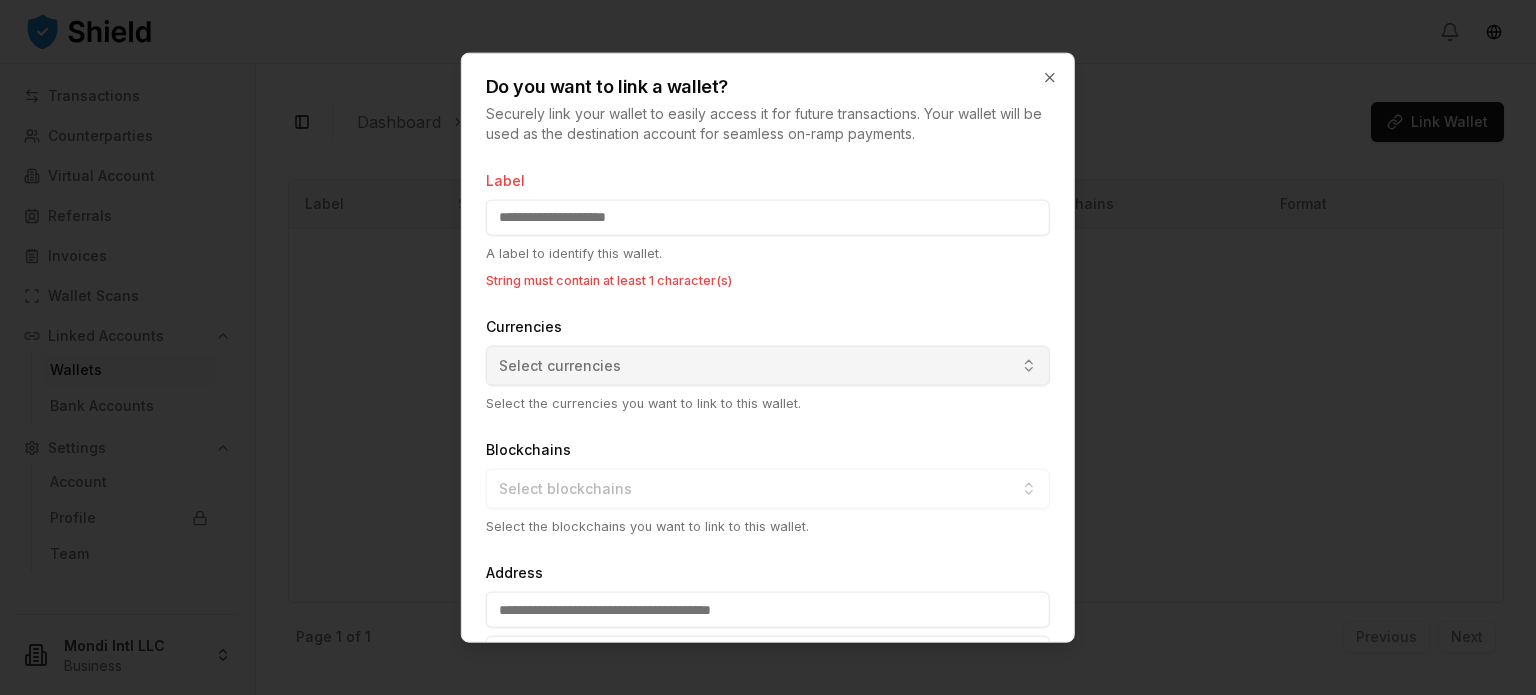 click on "Currencies Select currencies Select the currencies you want to link to this wallet." at bounding box center [768, 363] 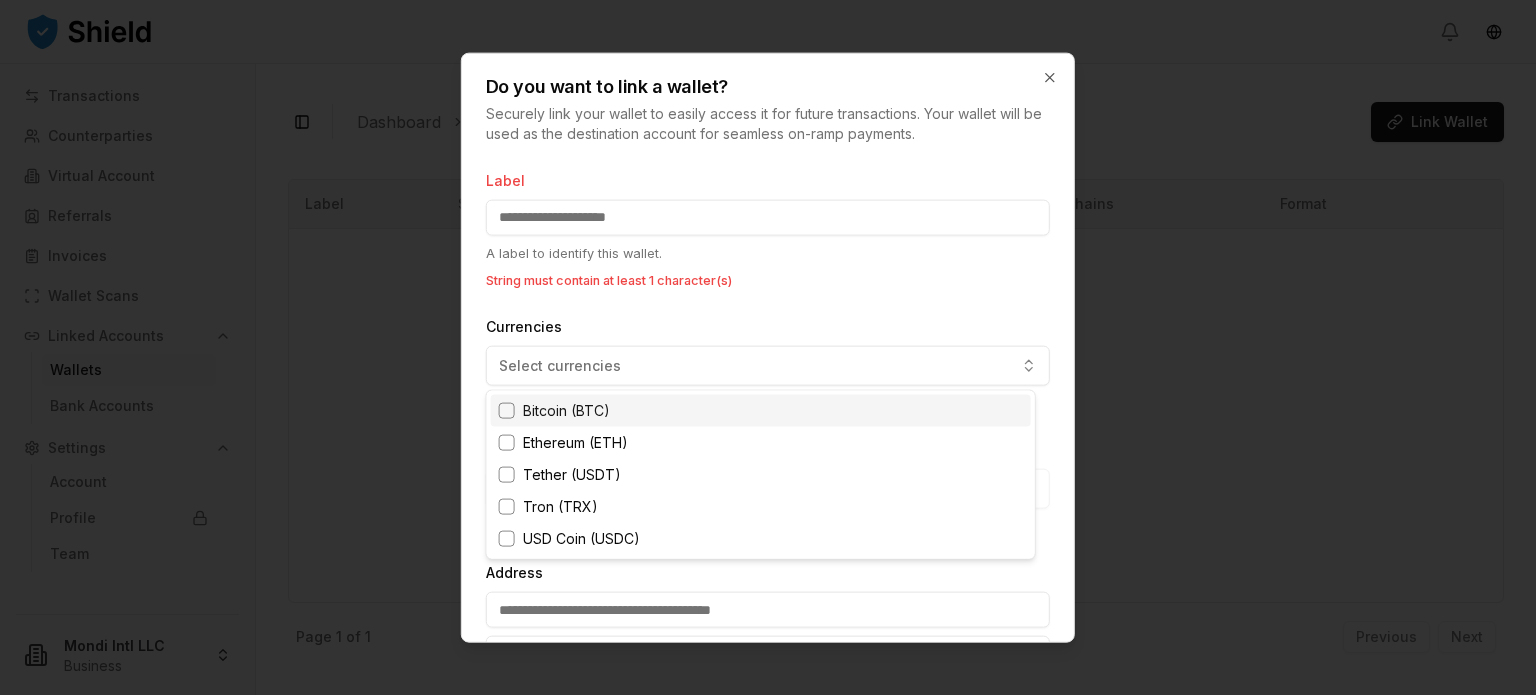 click on "Your wallet will be used as the destination account for seamless on-ramp payments. Your wallet address. Link wallet Close Bitcoin (BTC) Ethereum (ETH) Tether (USDT) Tron (TRX) USD Coin (USDC)" at bounding box center [768, 347] 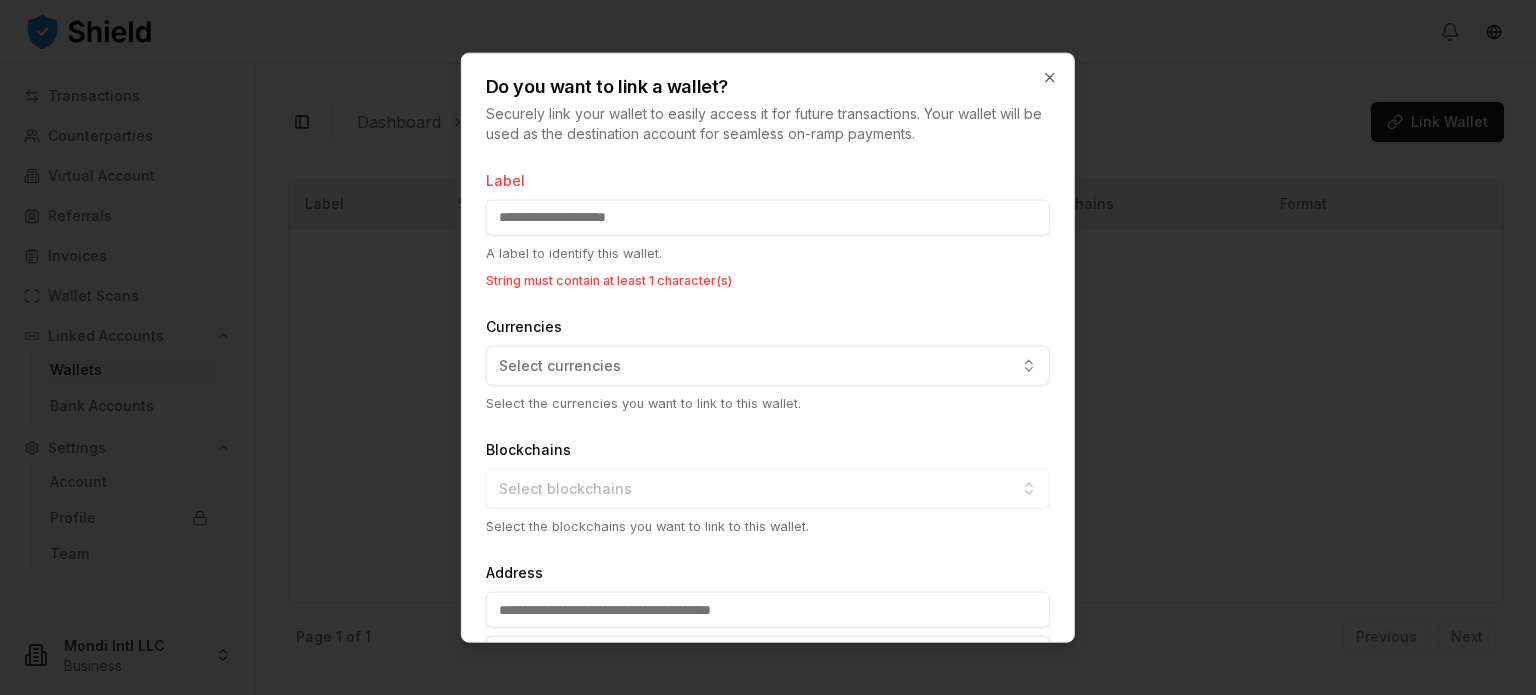 click on "Label" at bounding box center [768, 217] 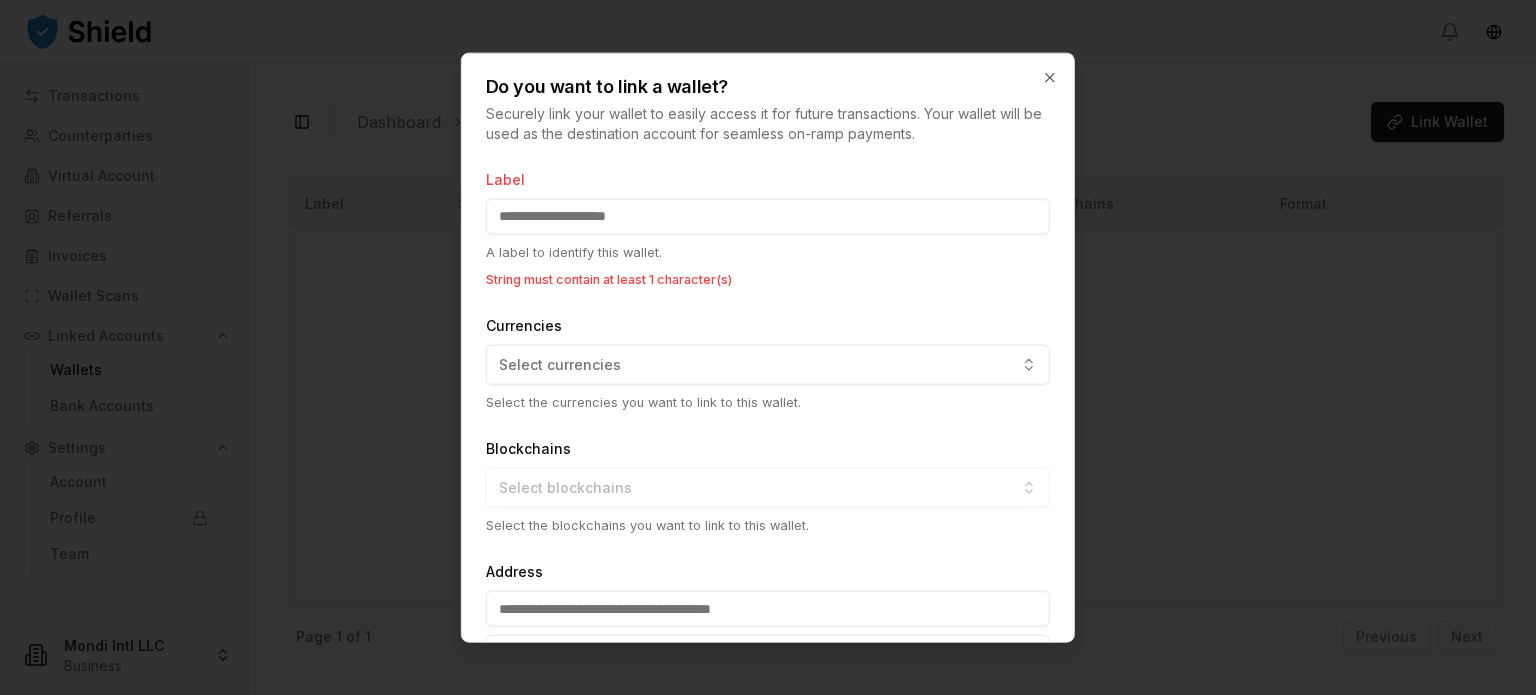 scroll, scrollTop: 0, scrollLeft: 0, axis: both 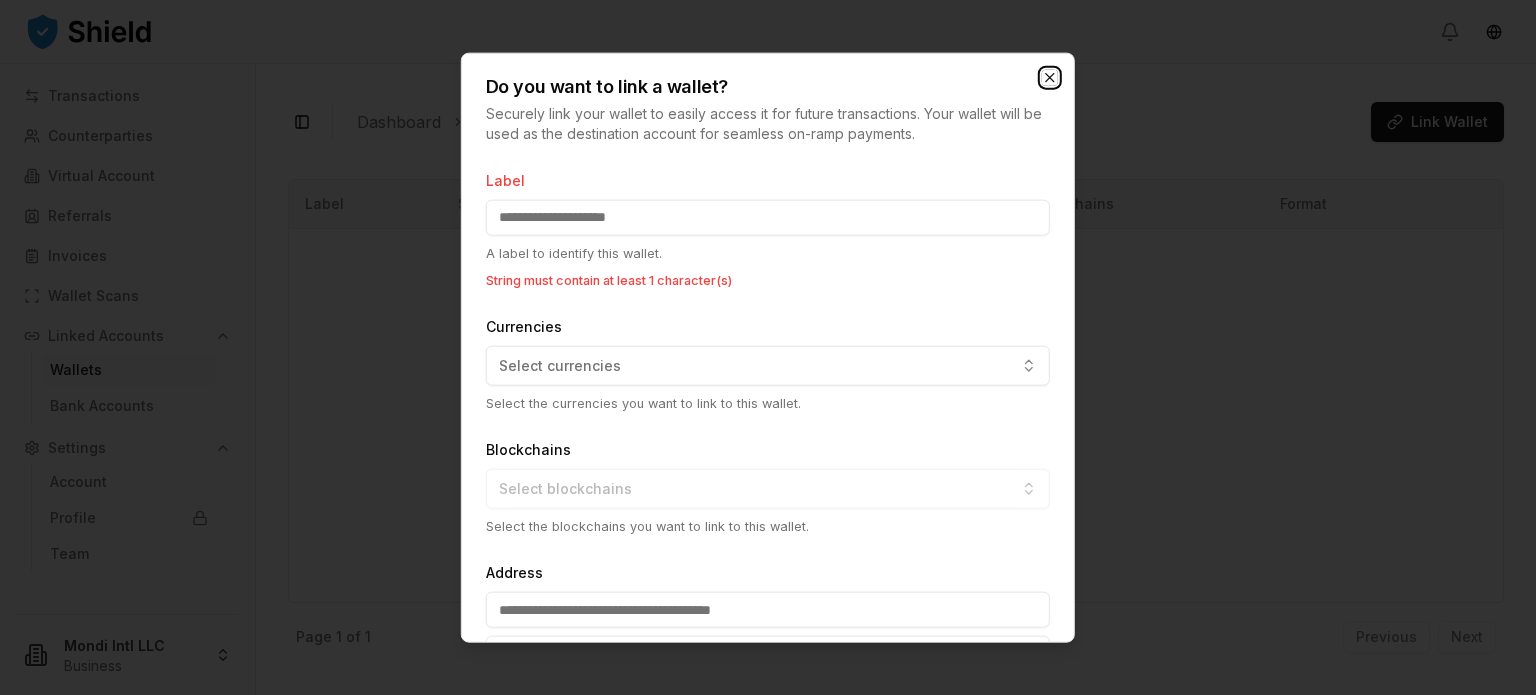 click 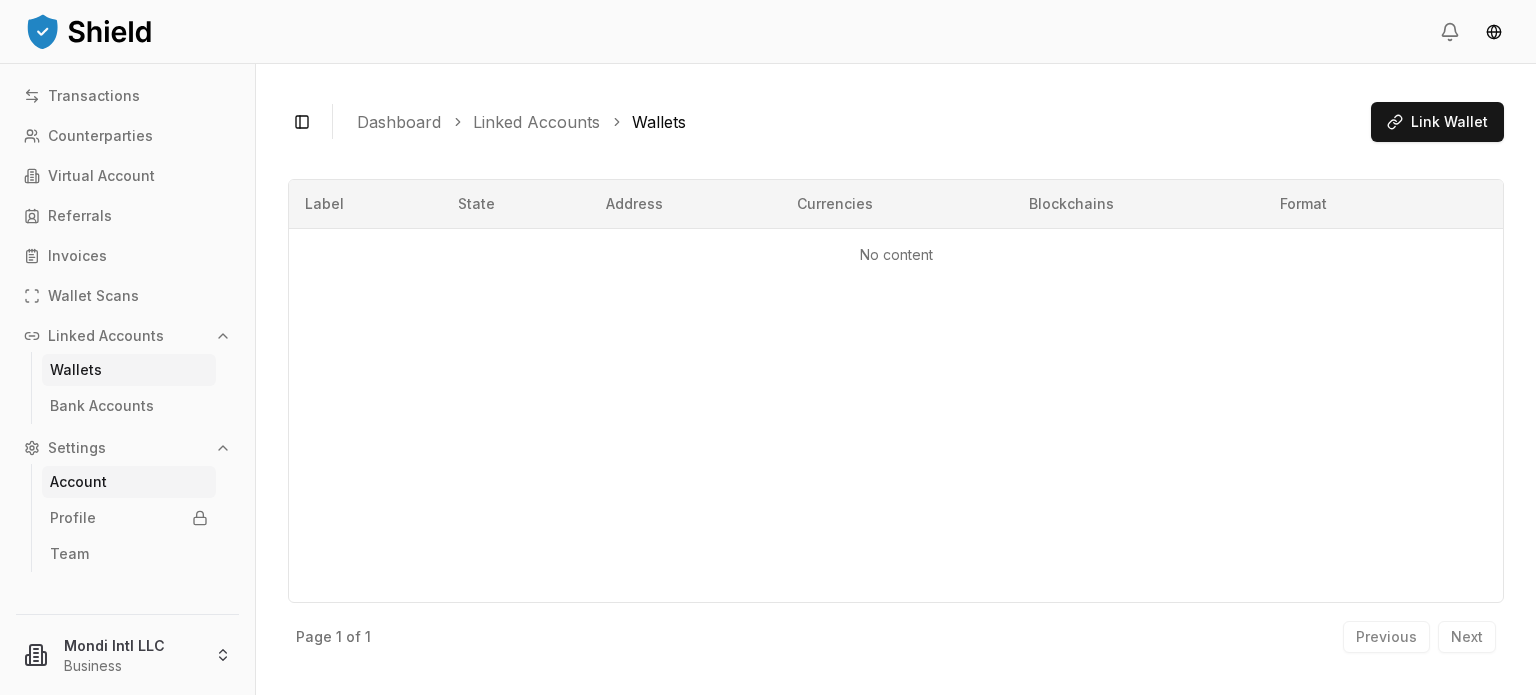 click on "Account" at bounding box center [78, 482] 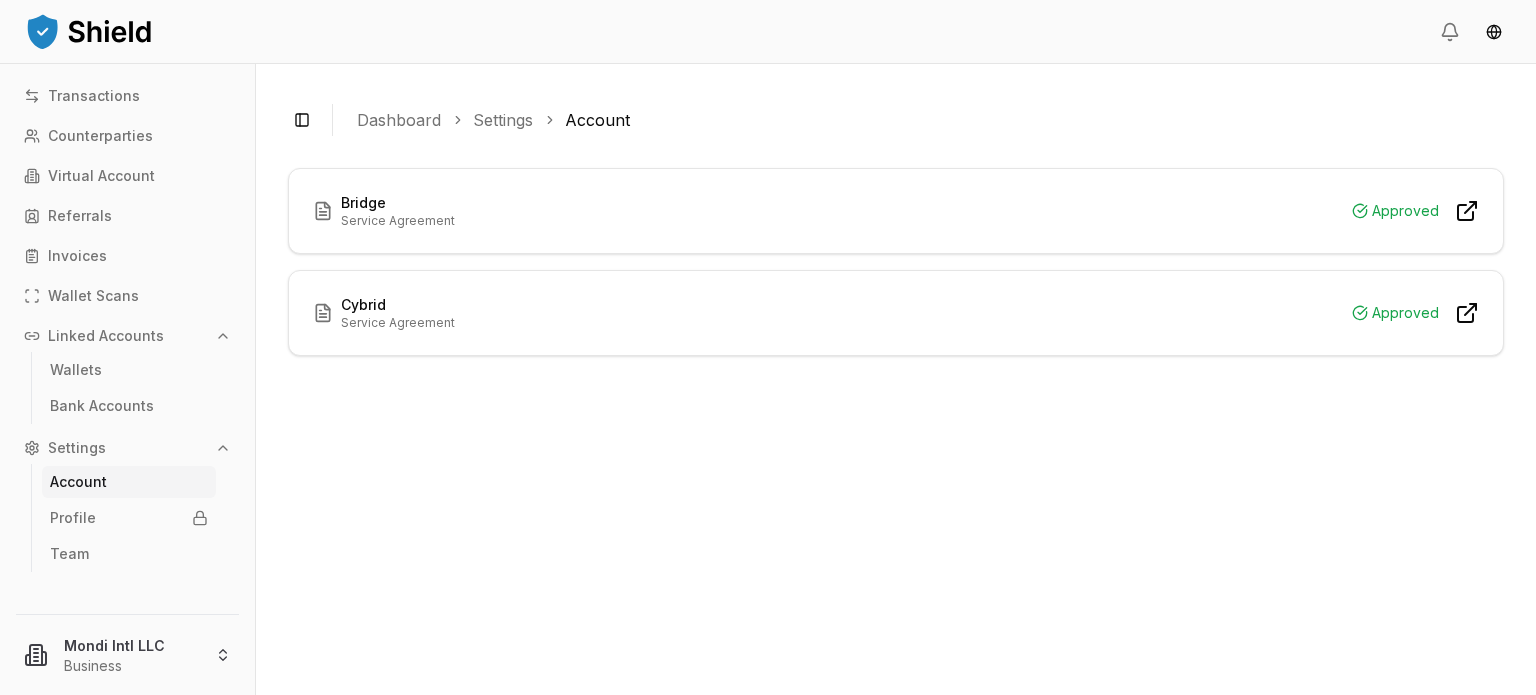 click on "Settings" at bounding box center [77, 448] 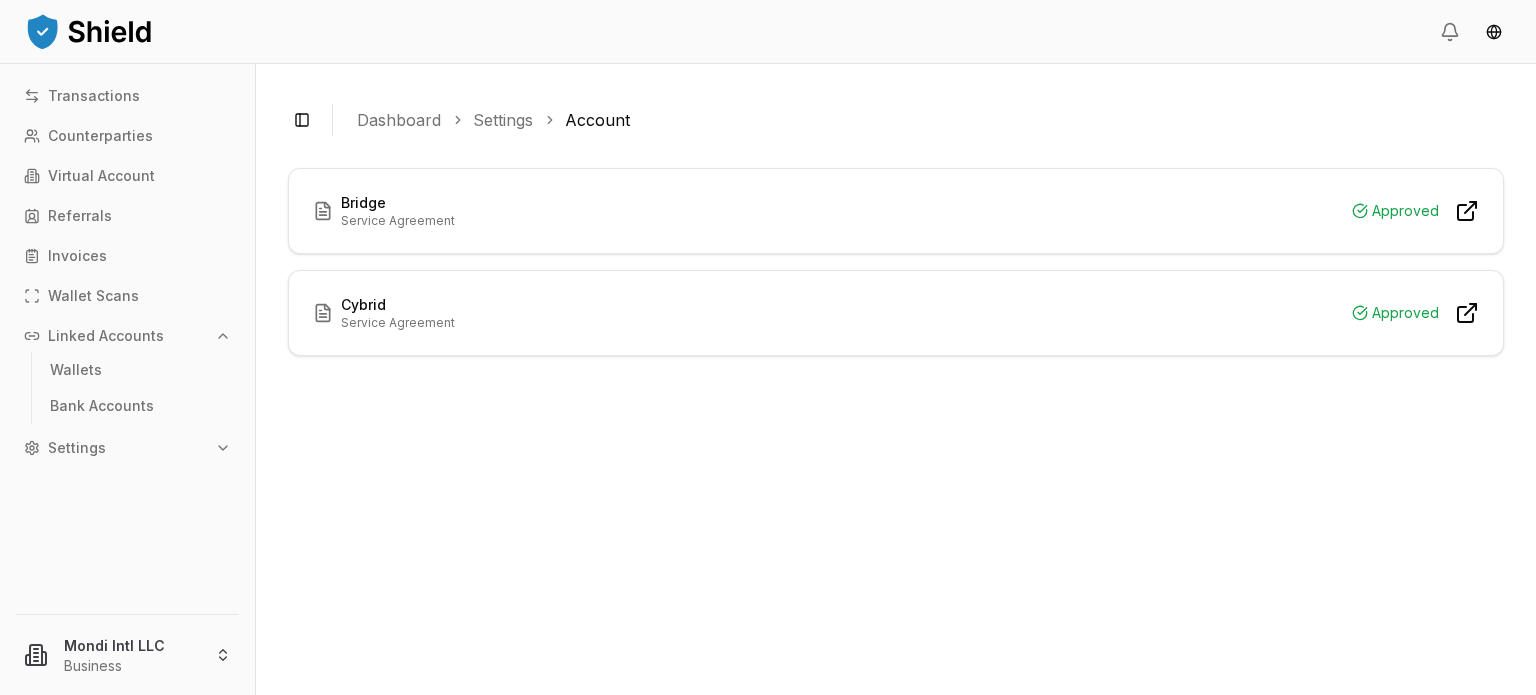 click on "Settings" at bounding box center [77, 448] 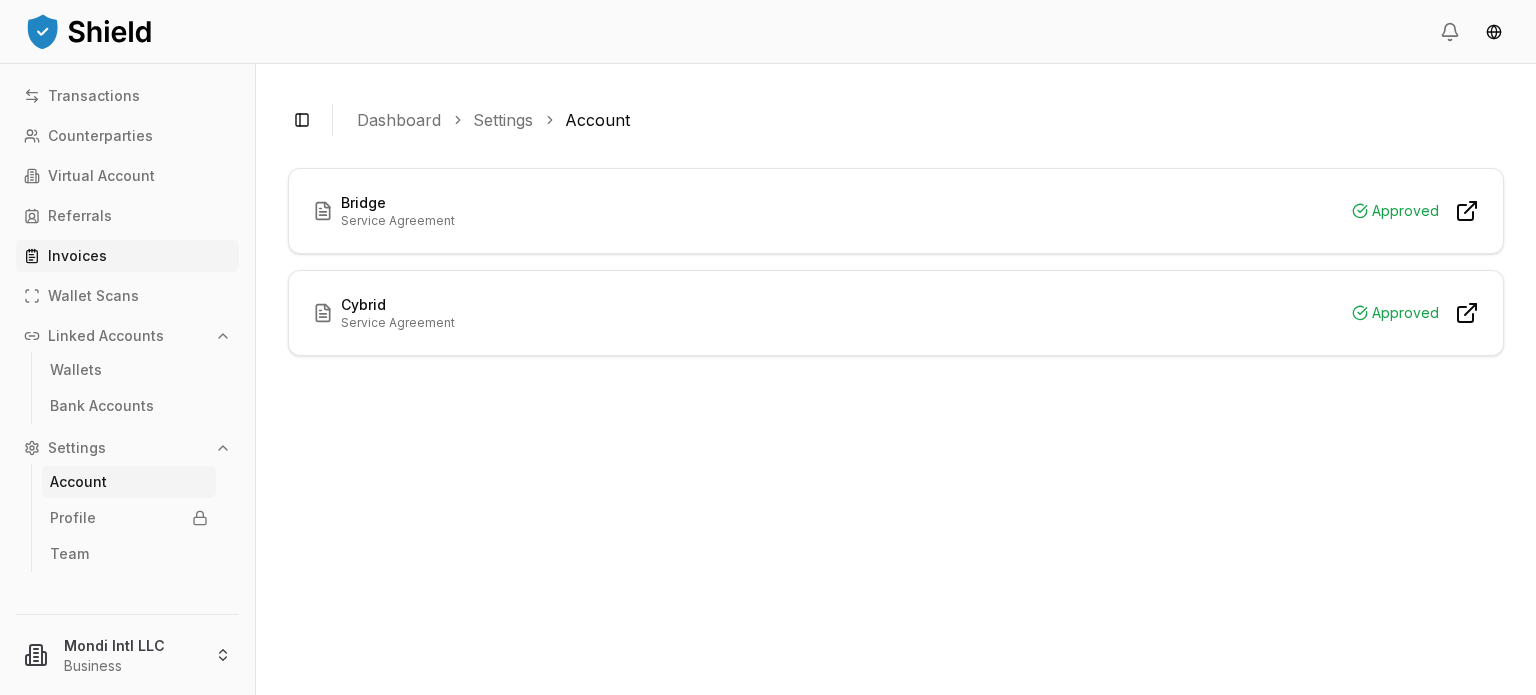 click on "Invoices" at bounding box center (77, 256) 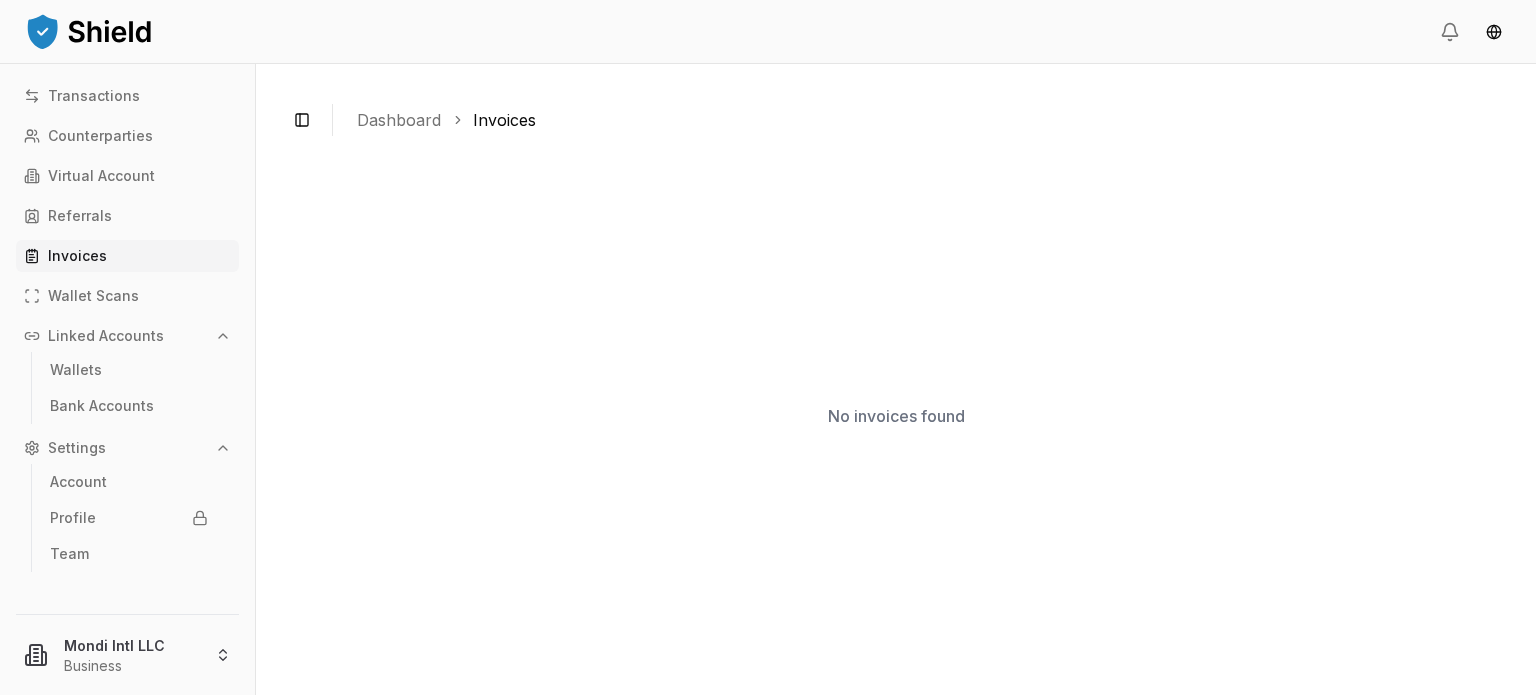 click on "No invoices found" at bounding box center [896, 415] 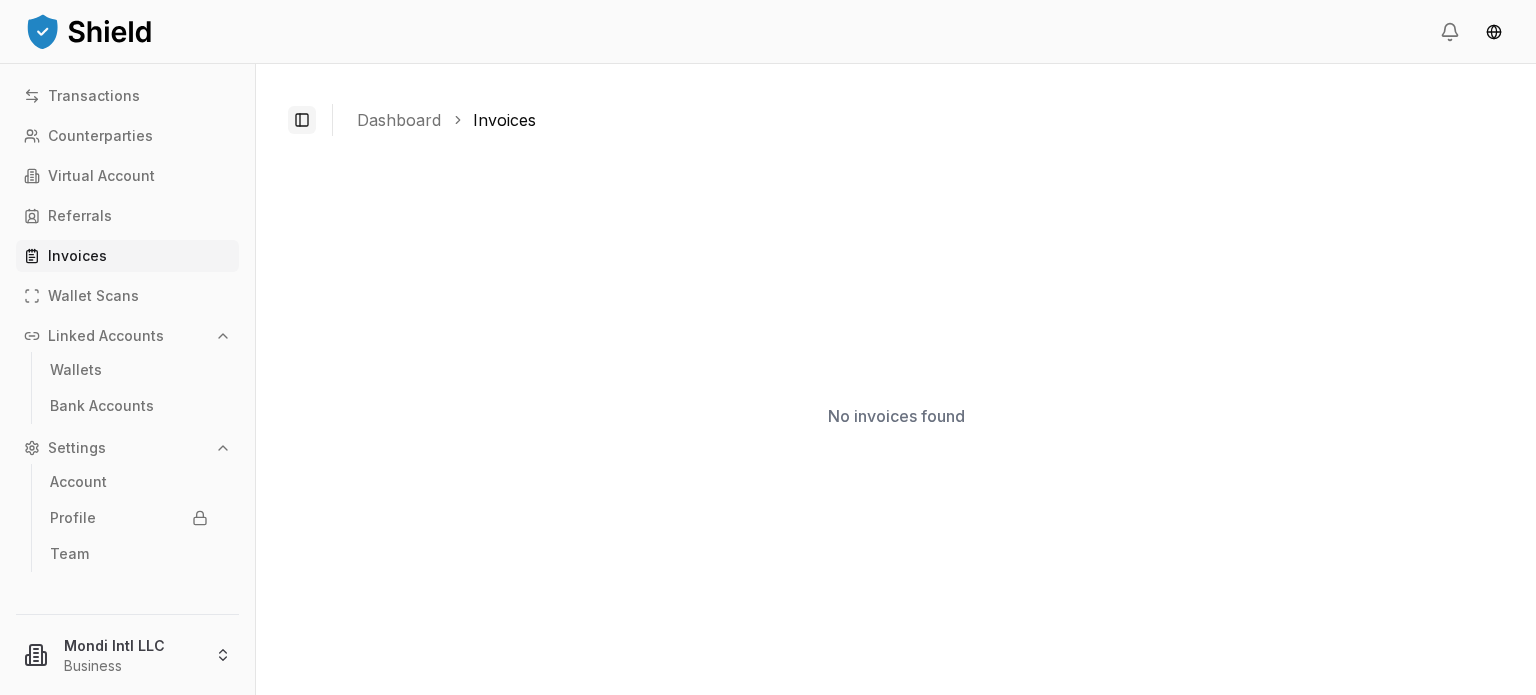 click on "Toggle Sidebar" at bounding box center [302, 120] 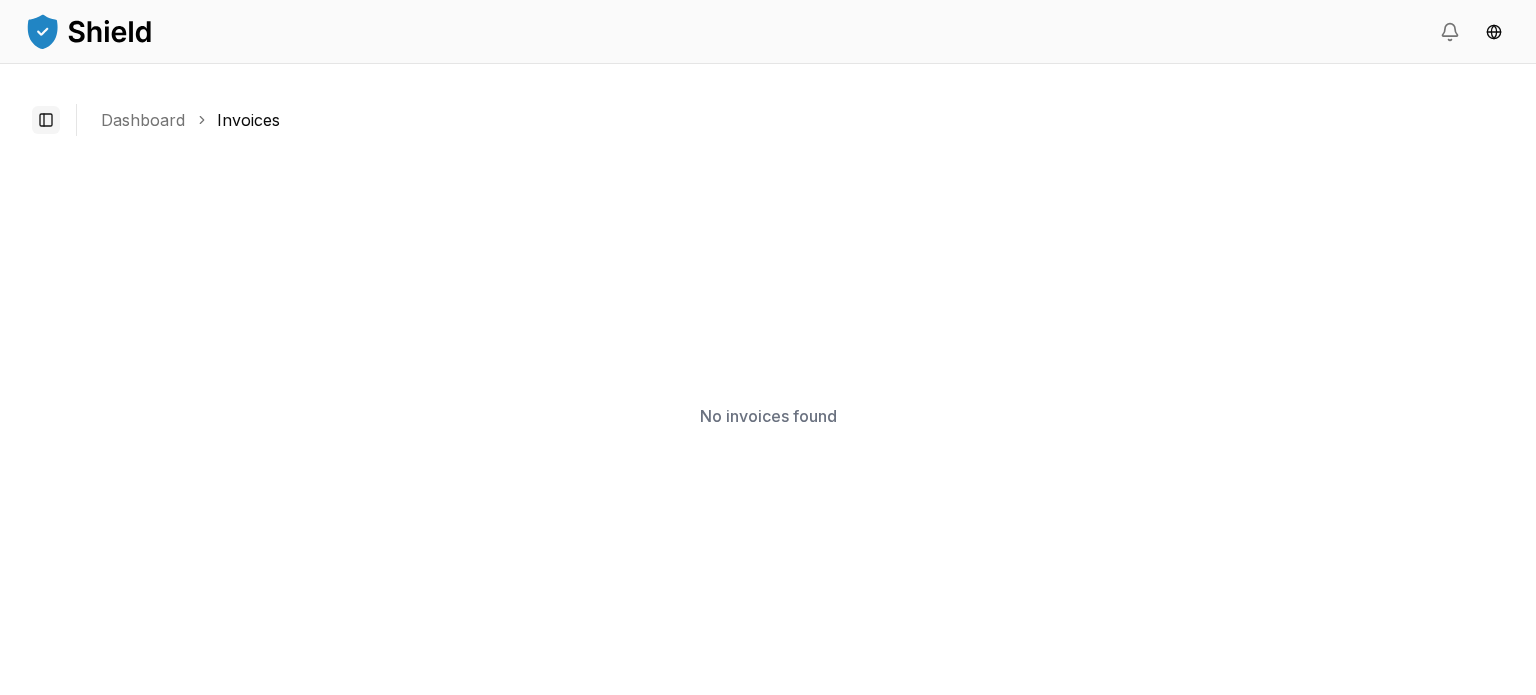 click on "Toggle Sidebar" at bounding box center (46, 120) 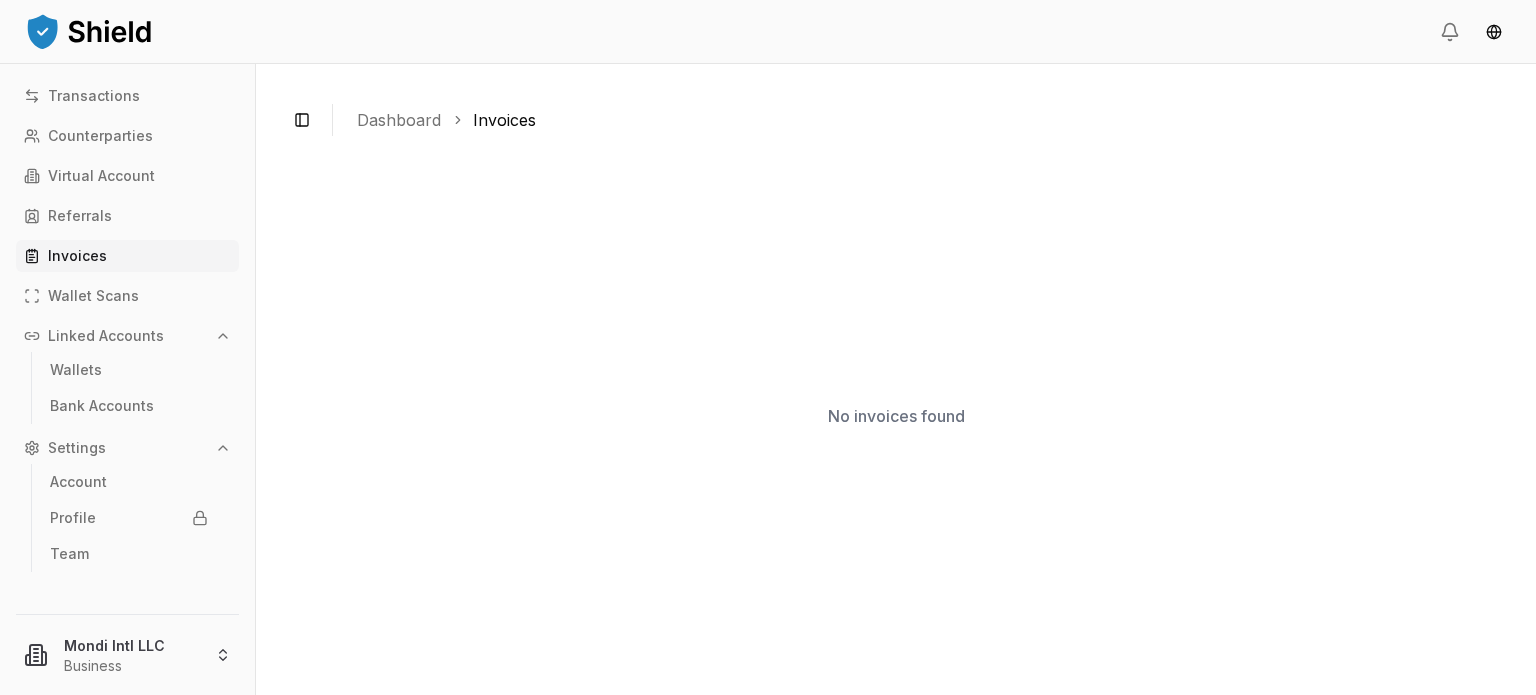 drag, startPoint x: 383, startPoint y: 123, endPoint x: 435, endPoint y: 117, distance: 52.34501 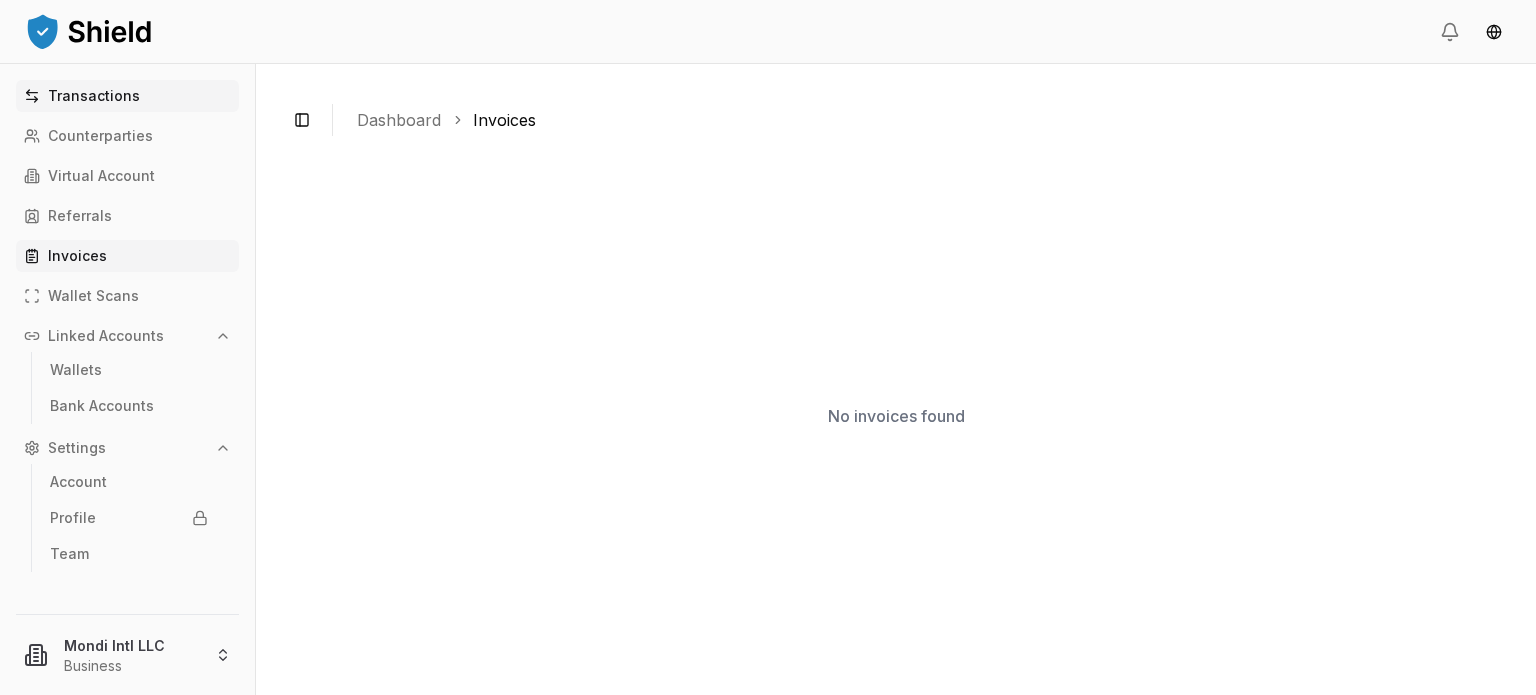 click on "Transactions" at bounding box center [94, 96] 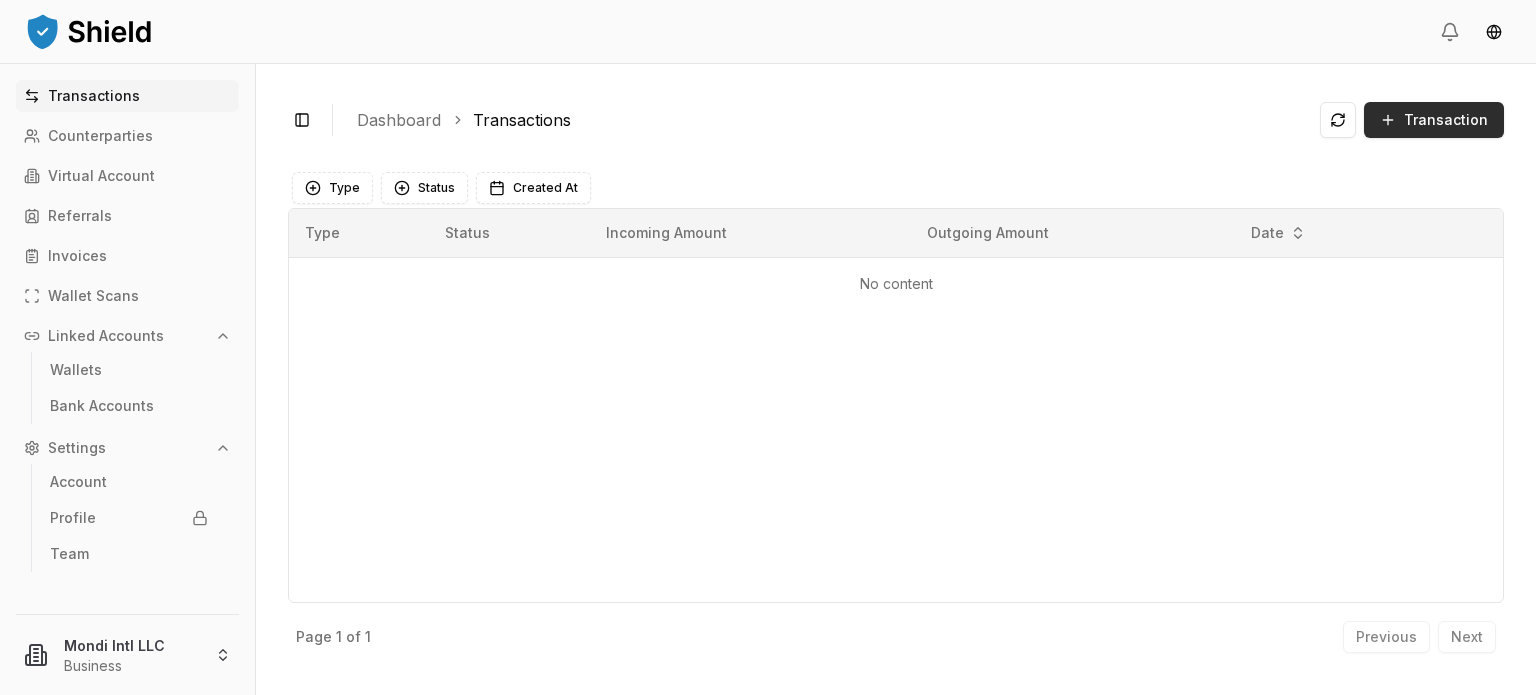click on "Transaction" at bounding box center [1434, 120] 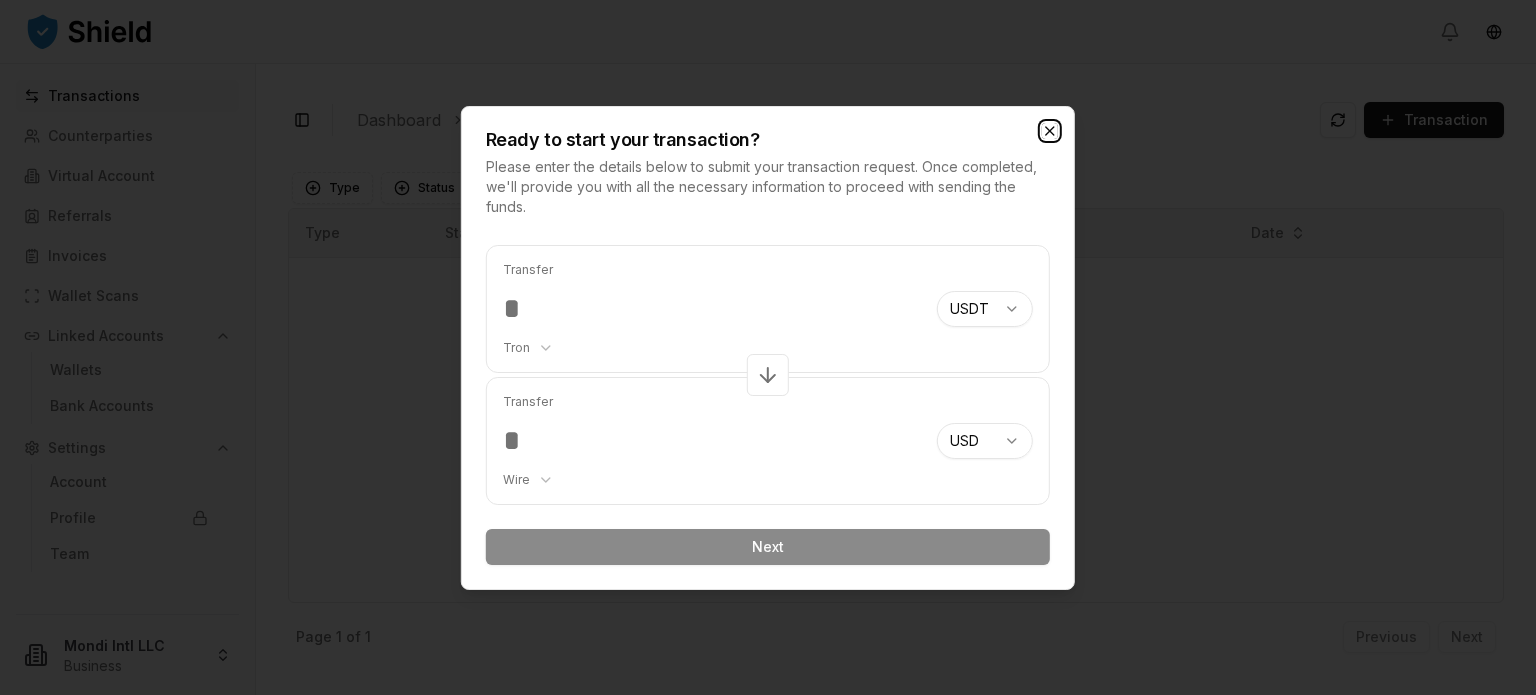 click 